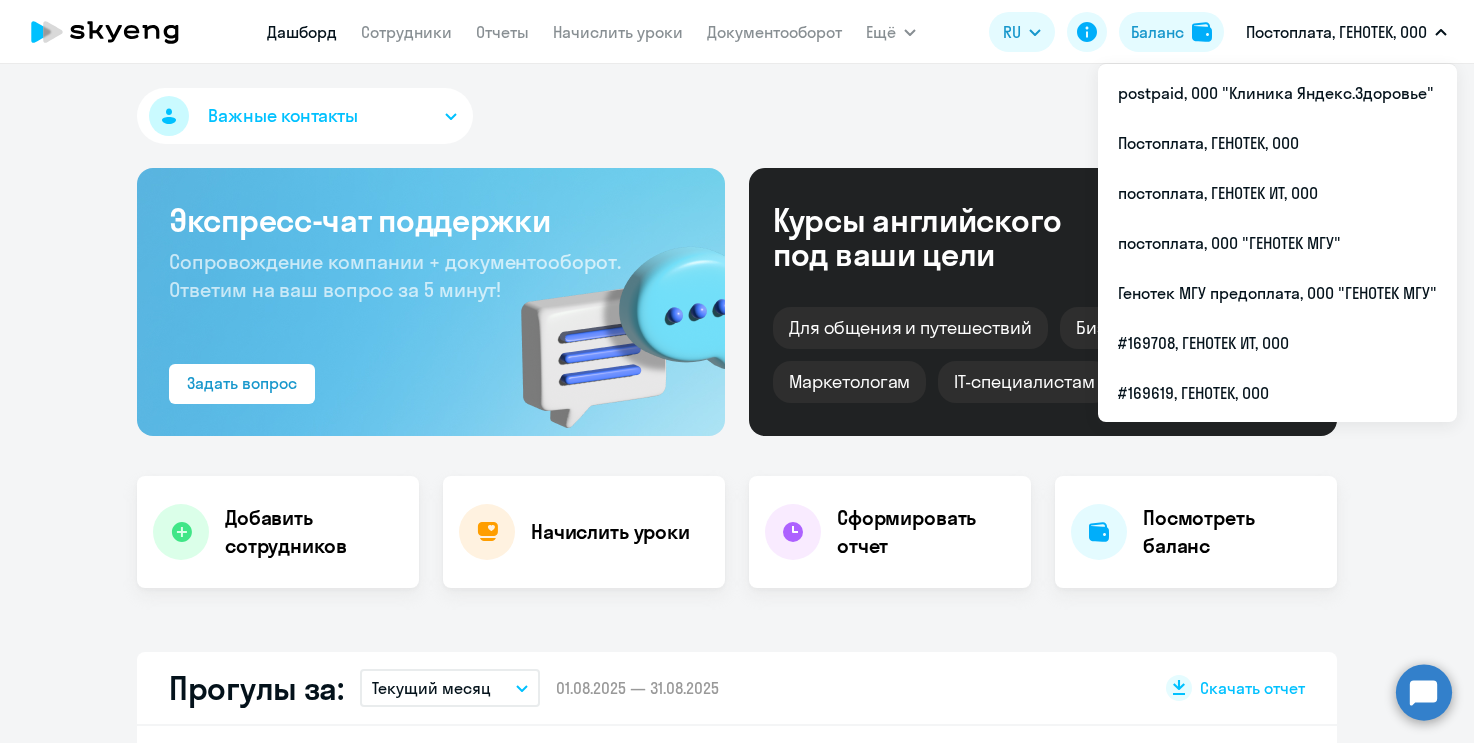 select on "30" 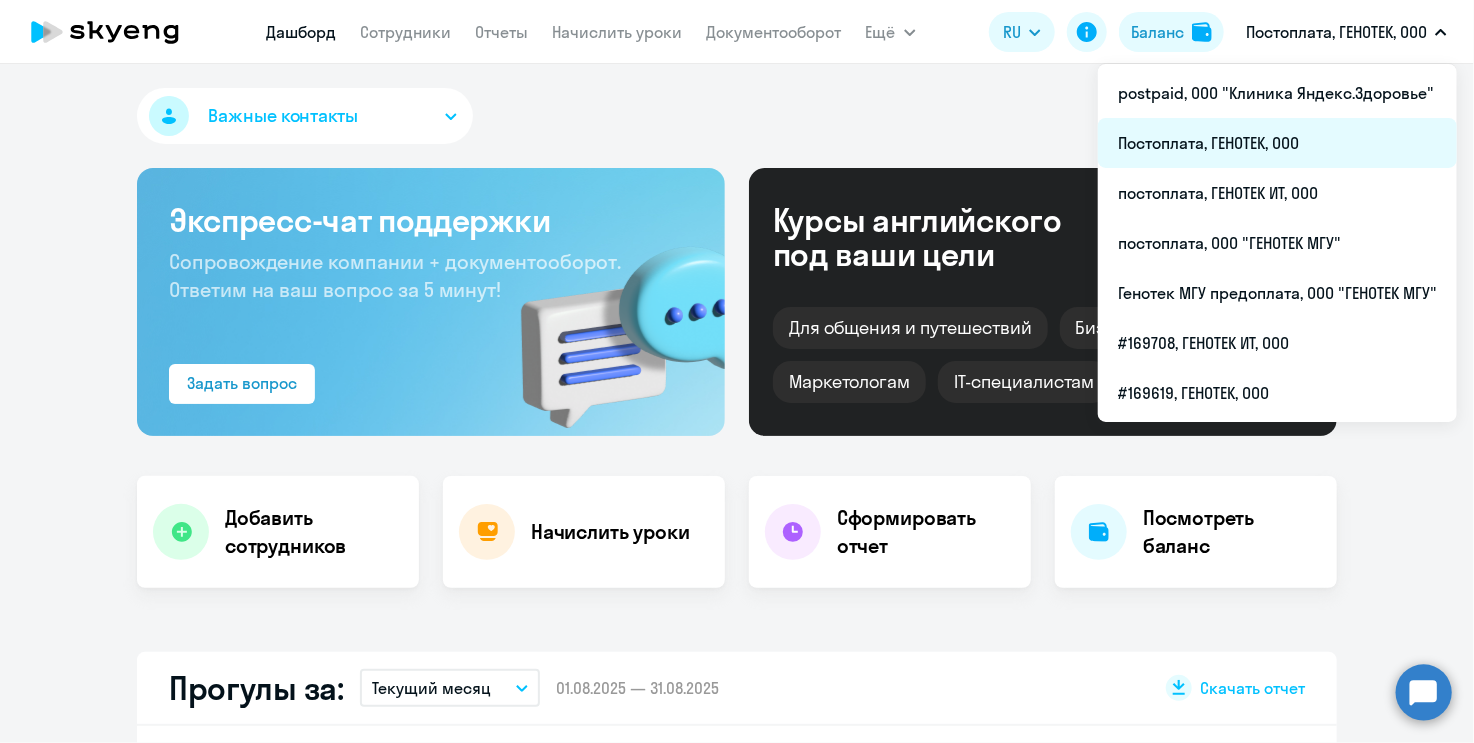 click on "Постоплата, ГЕНОТЕК, ООО" at bounding box center (1277, 143) 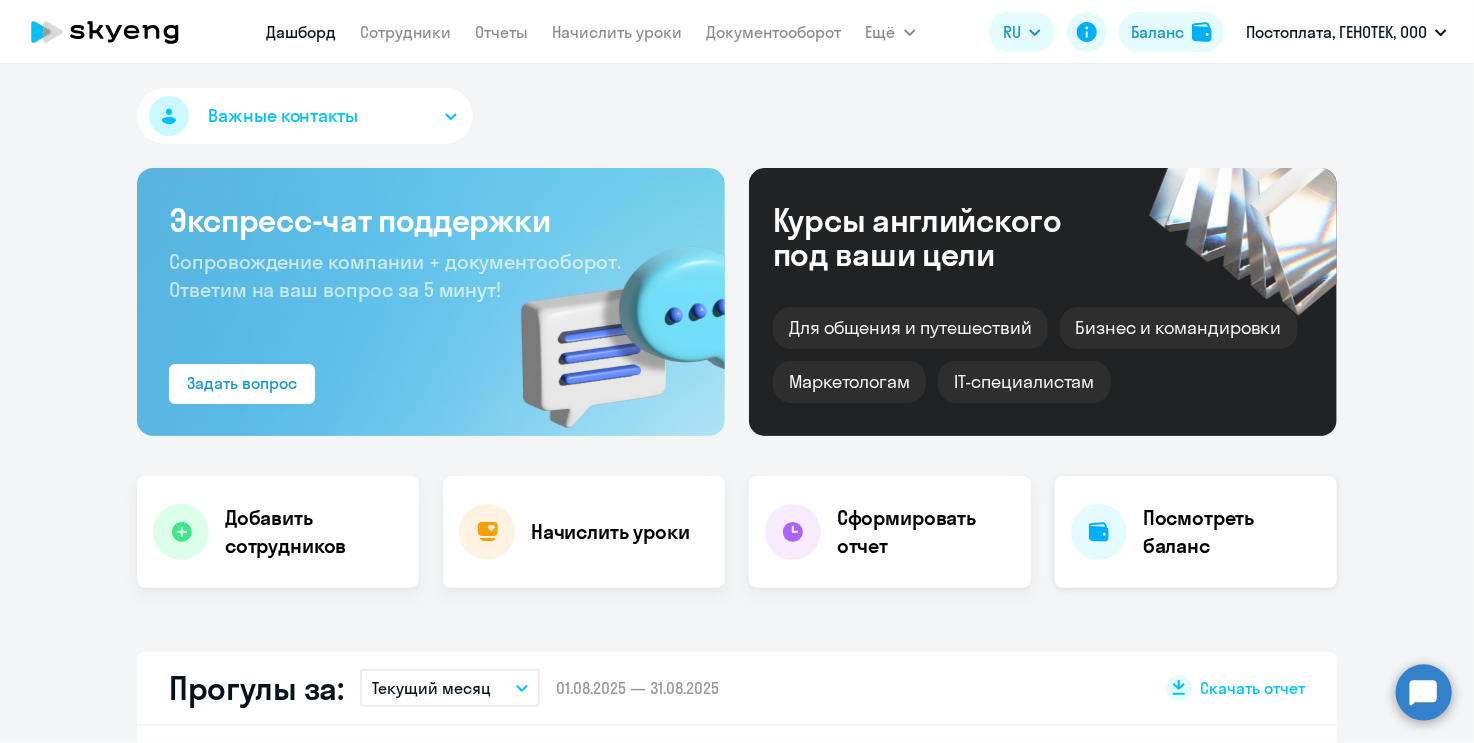 click on "Посмотреть баланс" 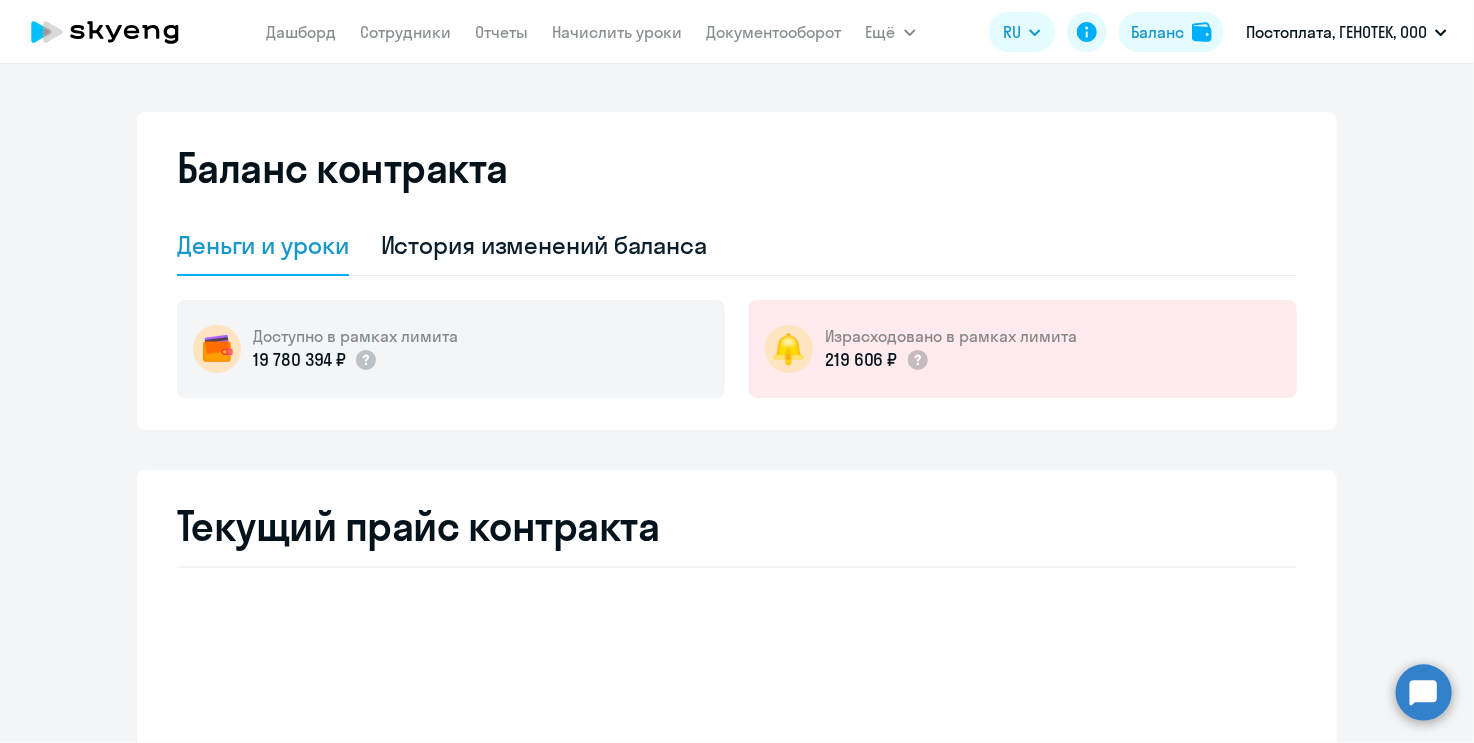 select on "english_adult_not_native_speaker" 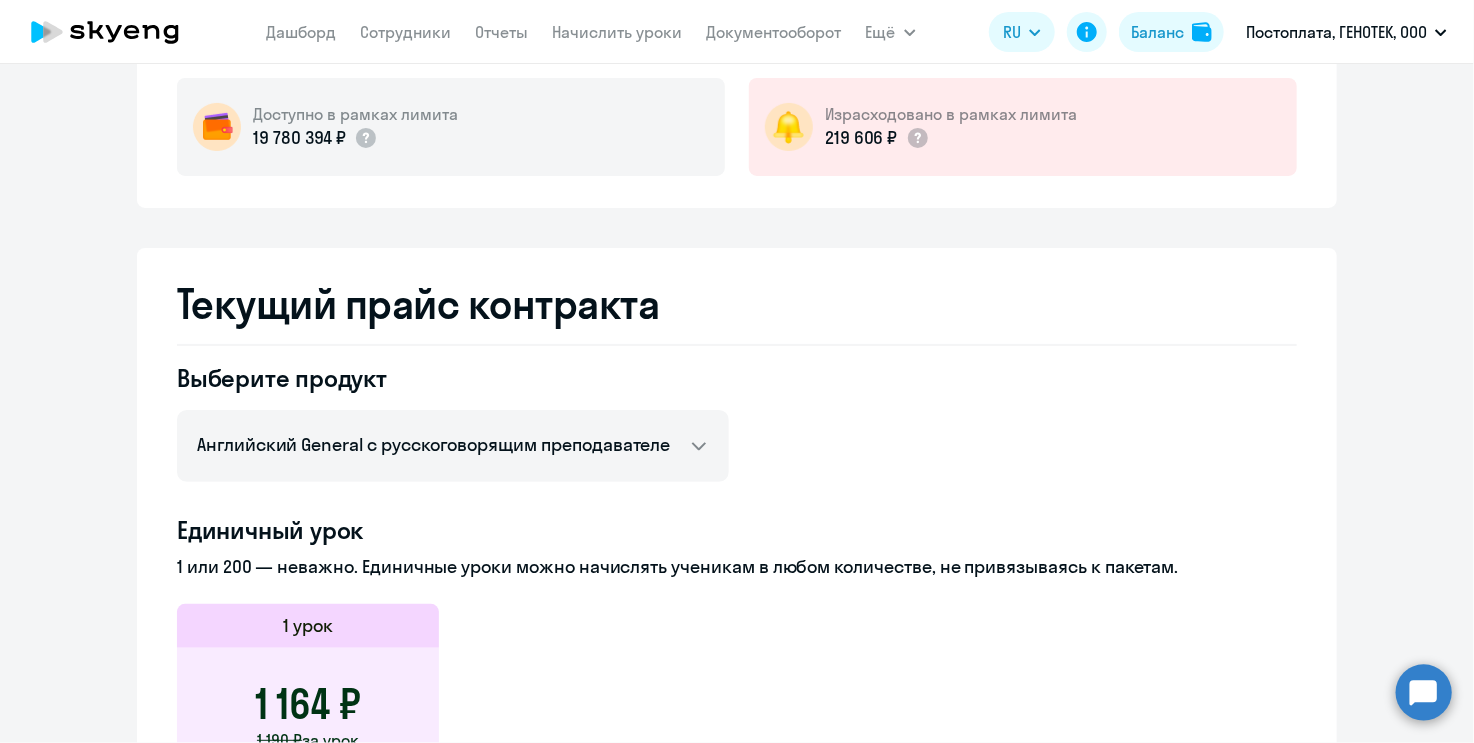 scroll, scrollTop: 0, scrollLeft: 0, axis: both 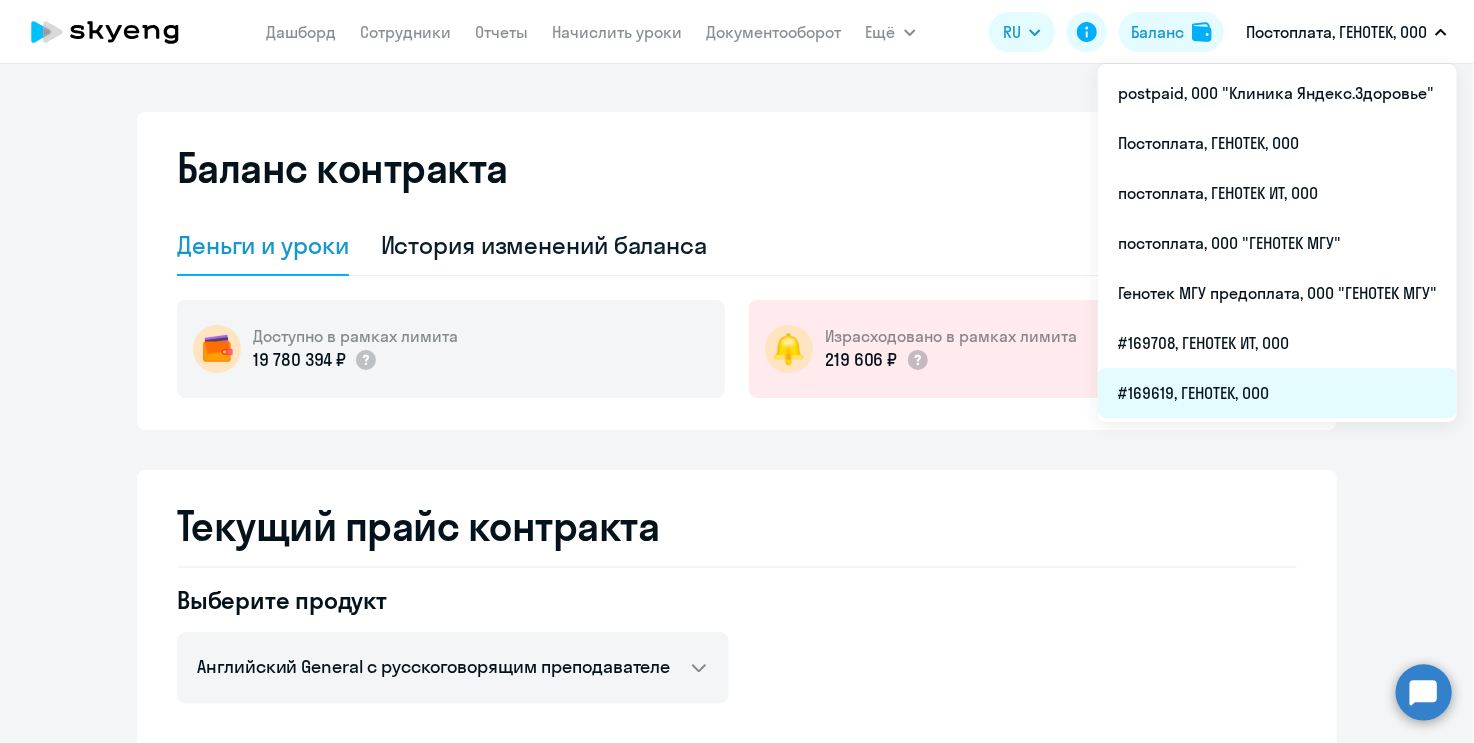 click on "#169619, ГЕНОТЕК, ООО" at bounding box center (1277, 393) 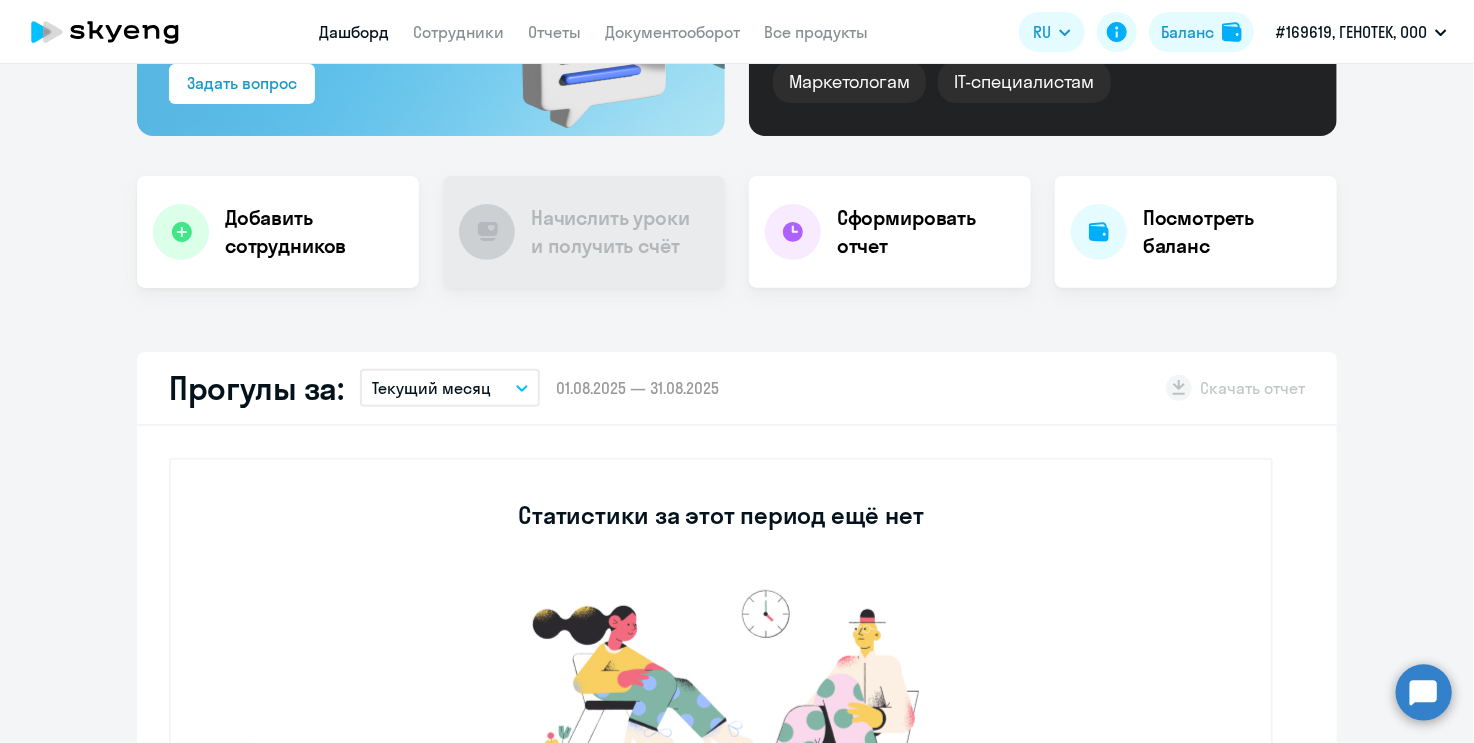 scroll, scrollTop: 100, scrollLeft: 0, axis: vertical 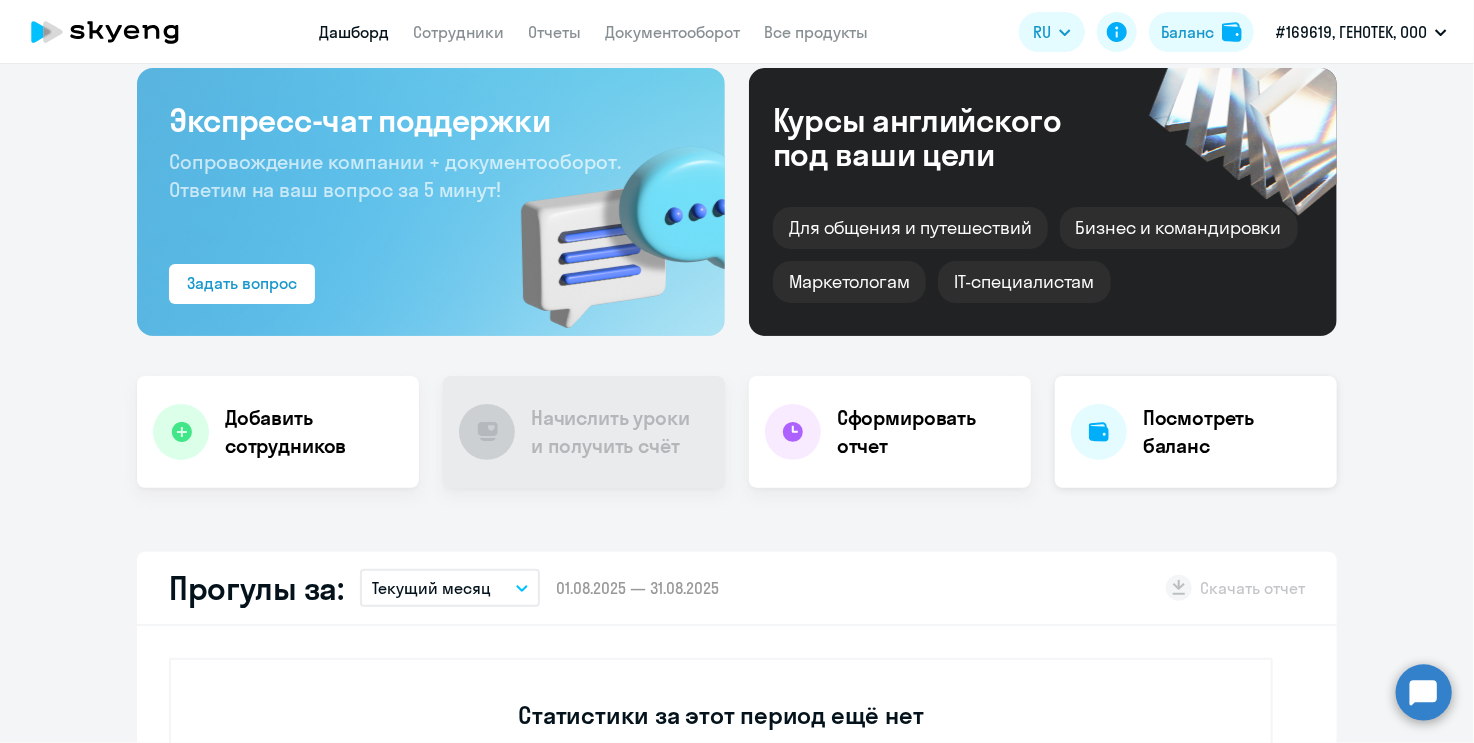click on "Посмотреть баланс" 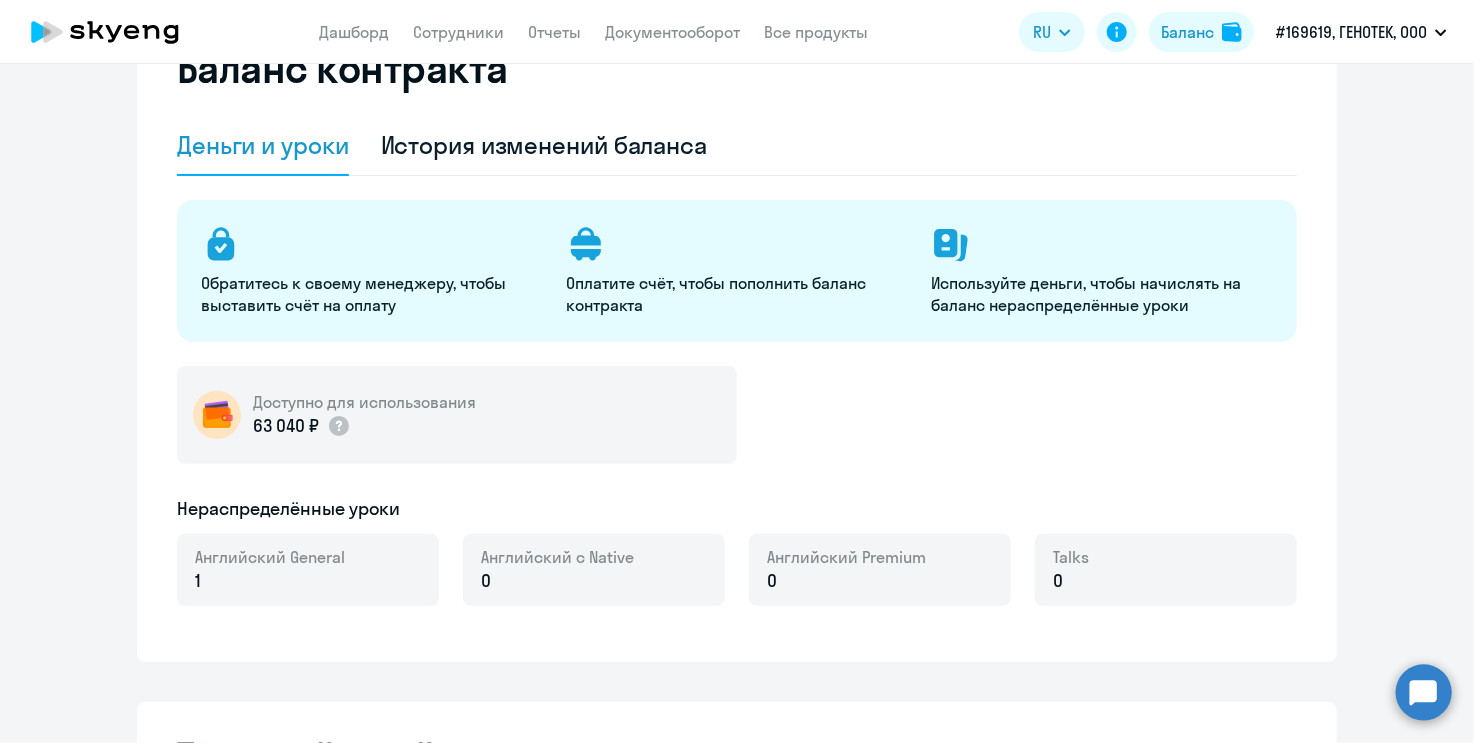 select on "english_adult_not_native_speaker" 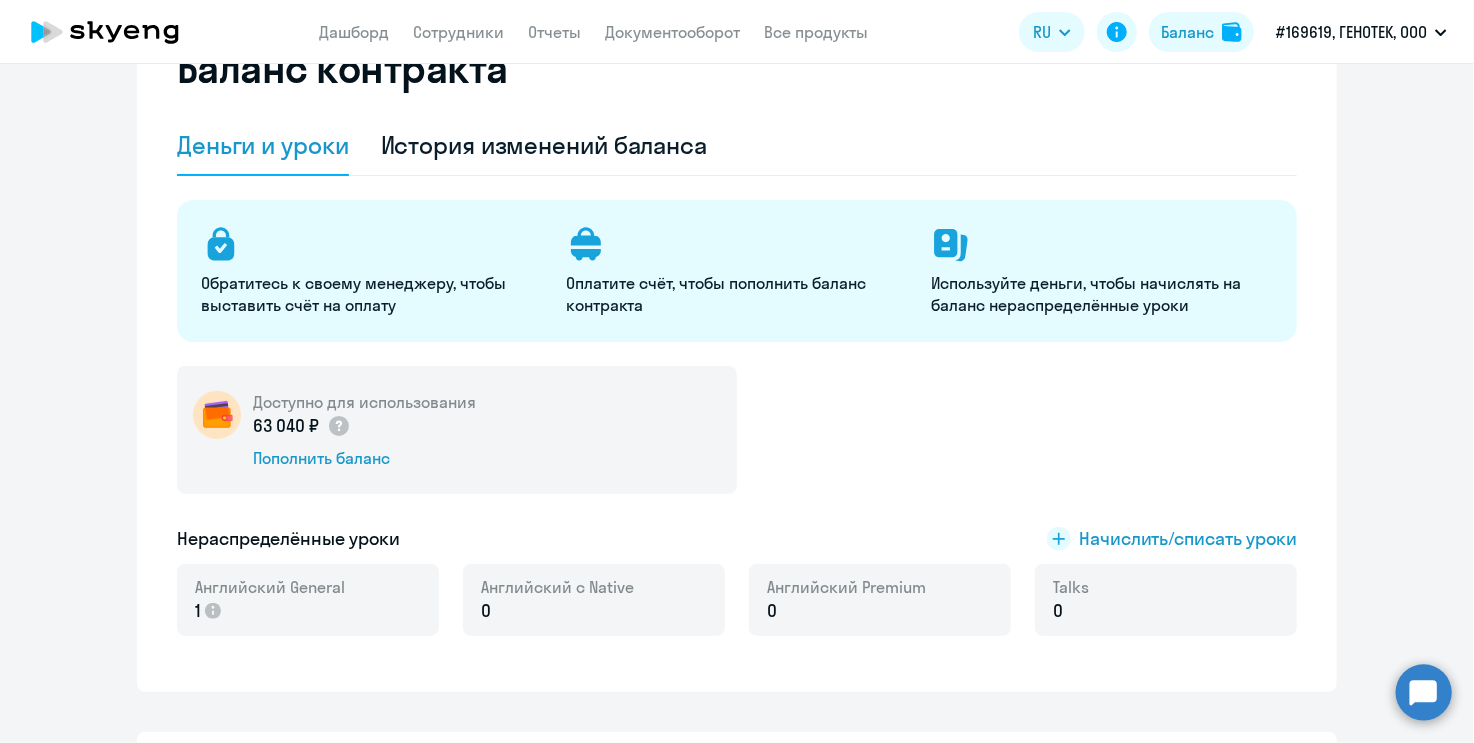 scroll, scrollTop: 0, scrollLeft: 0, axis: both 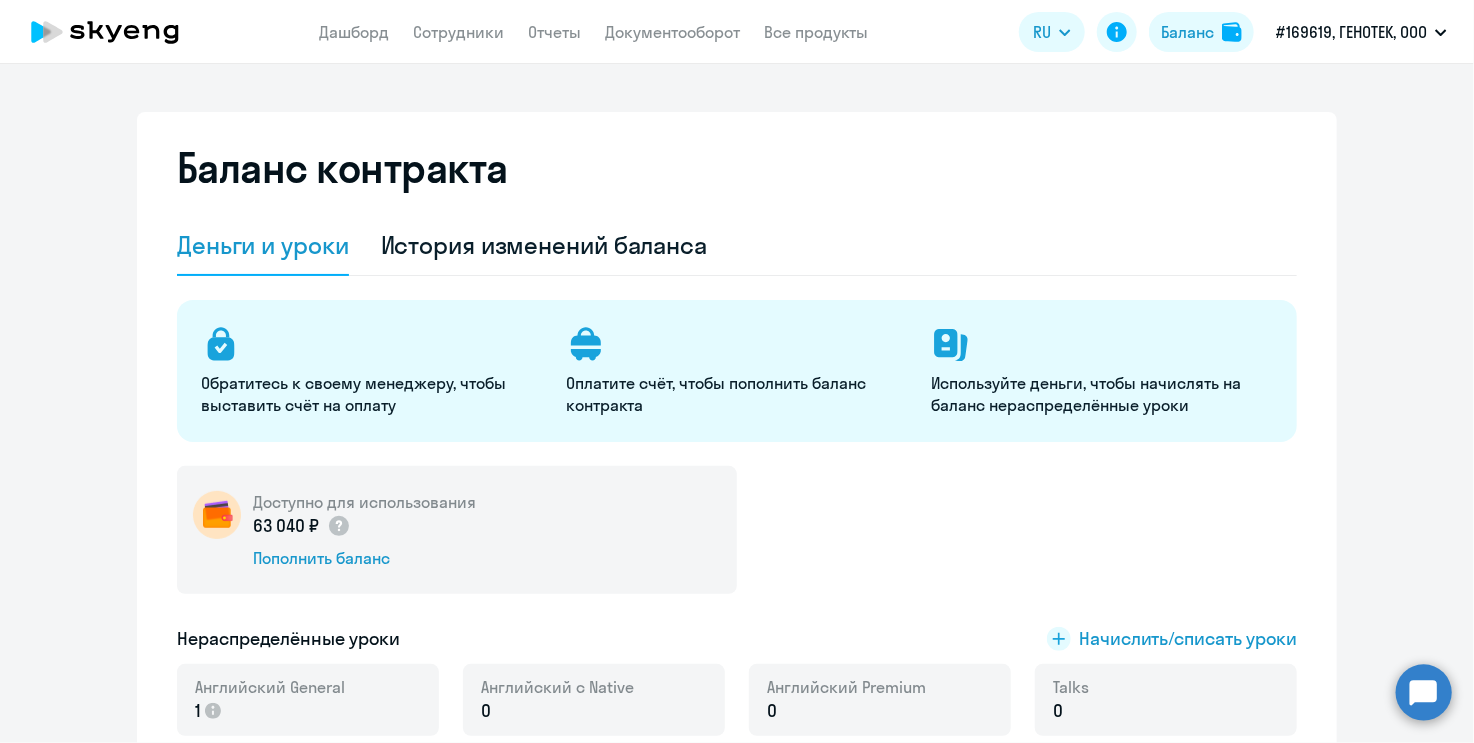 drag, startPoint x: 373, startPoint y: 471, endPoint x: 453, endPoint y: 575, distance: 131.20976 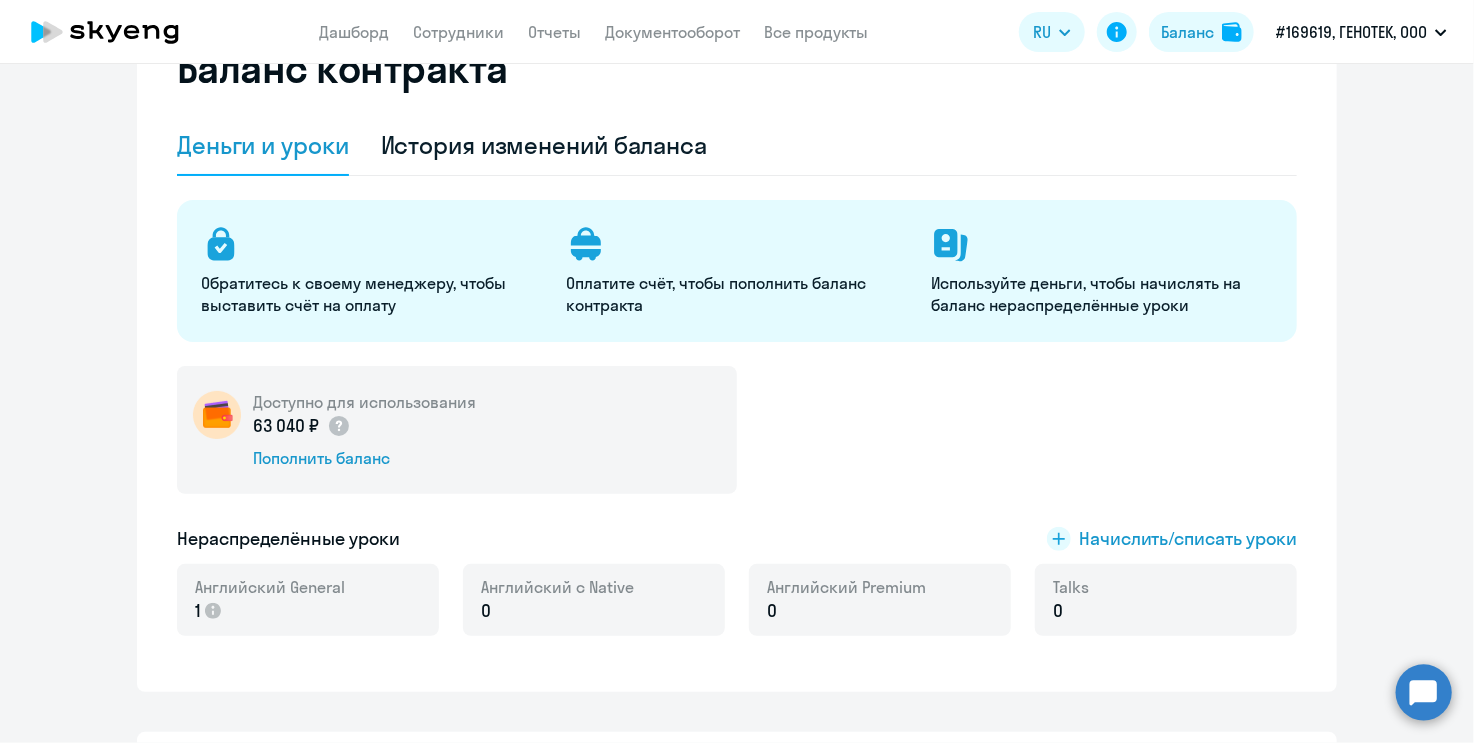 click on "1" 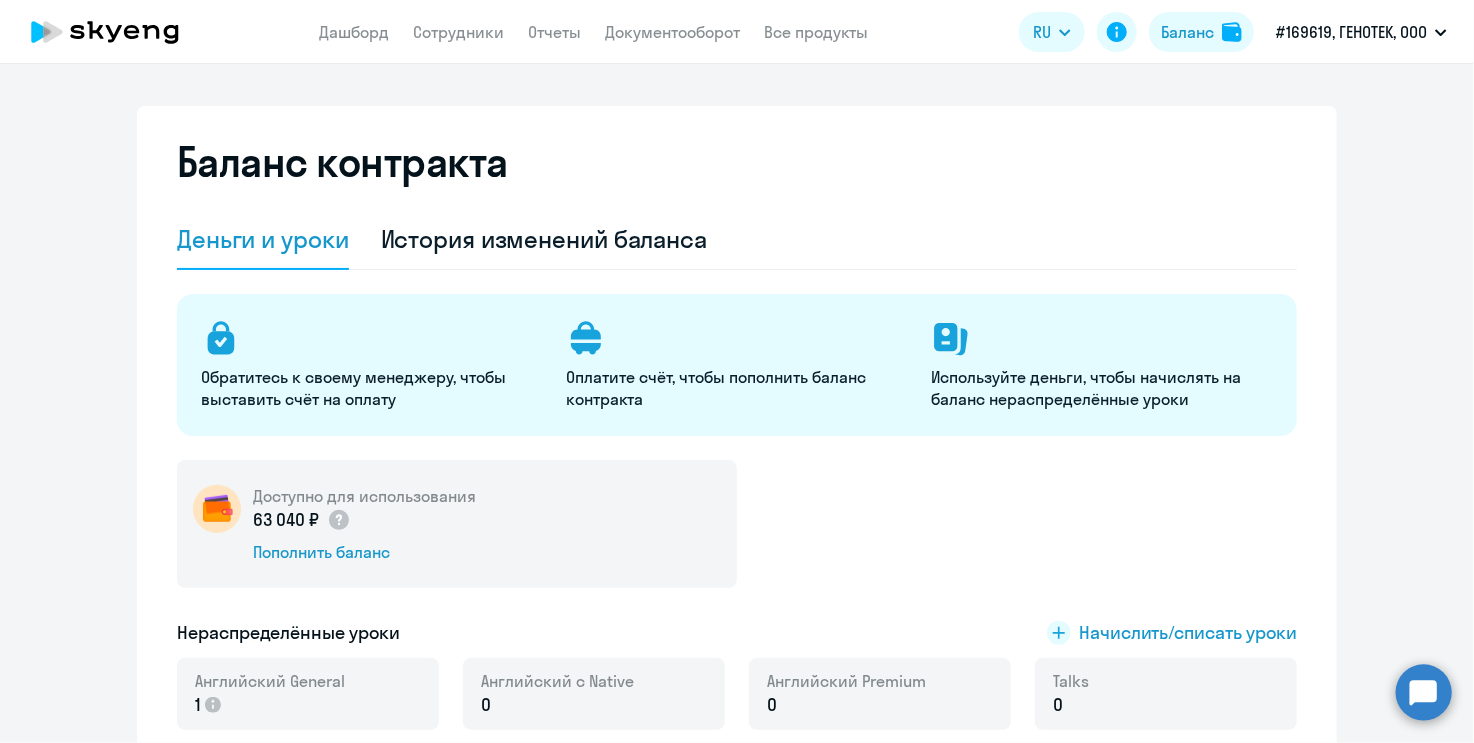 scroll, scrollTop: 0, scrollLeft: 0, axis: both 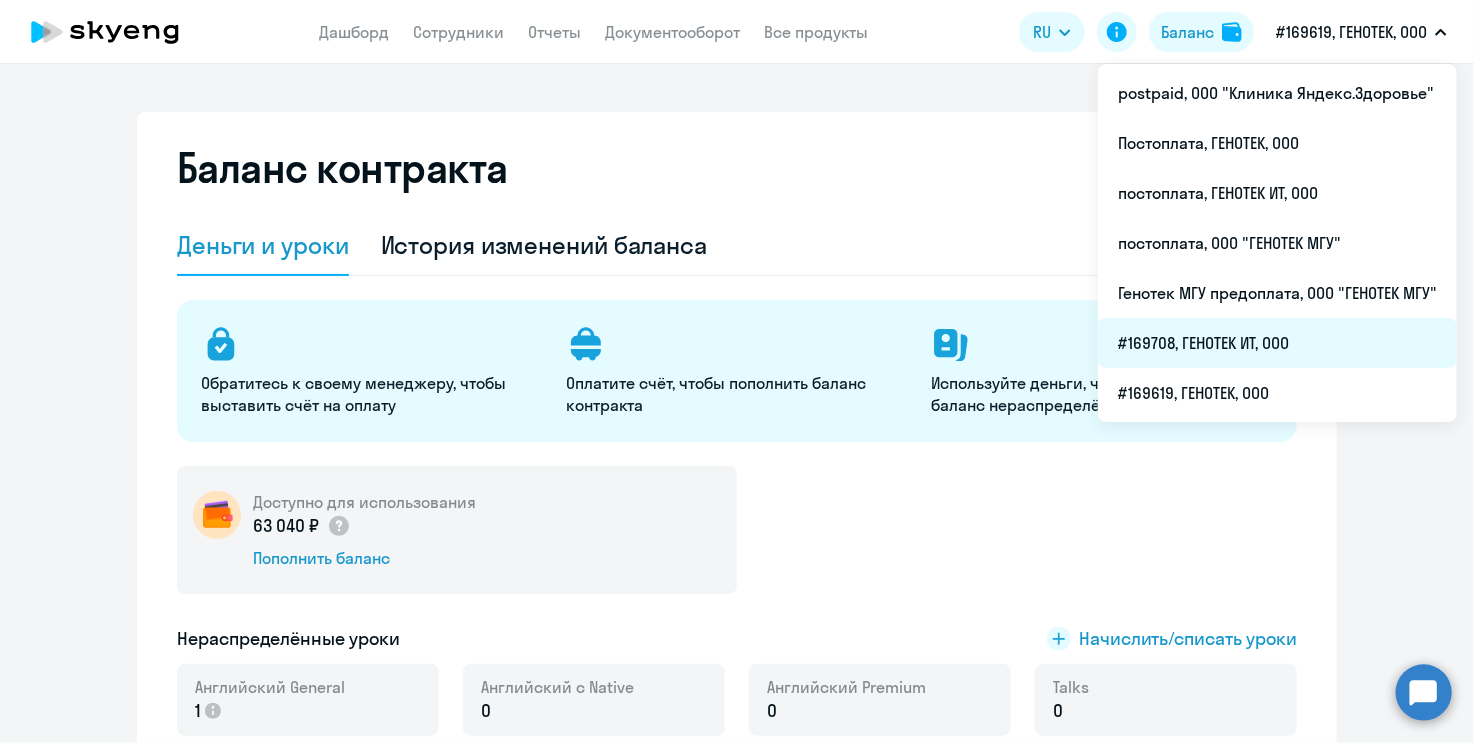 click on "#169708, ГЕНОТЕК ИТ, ООО" at bounding box center [1277, 343] 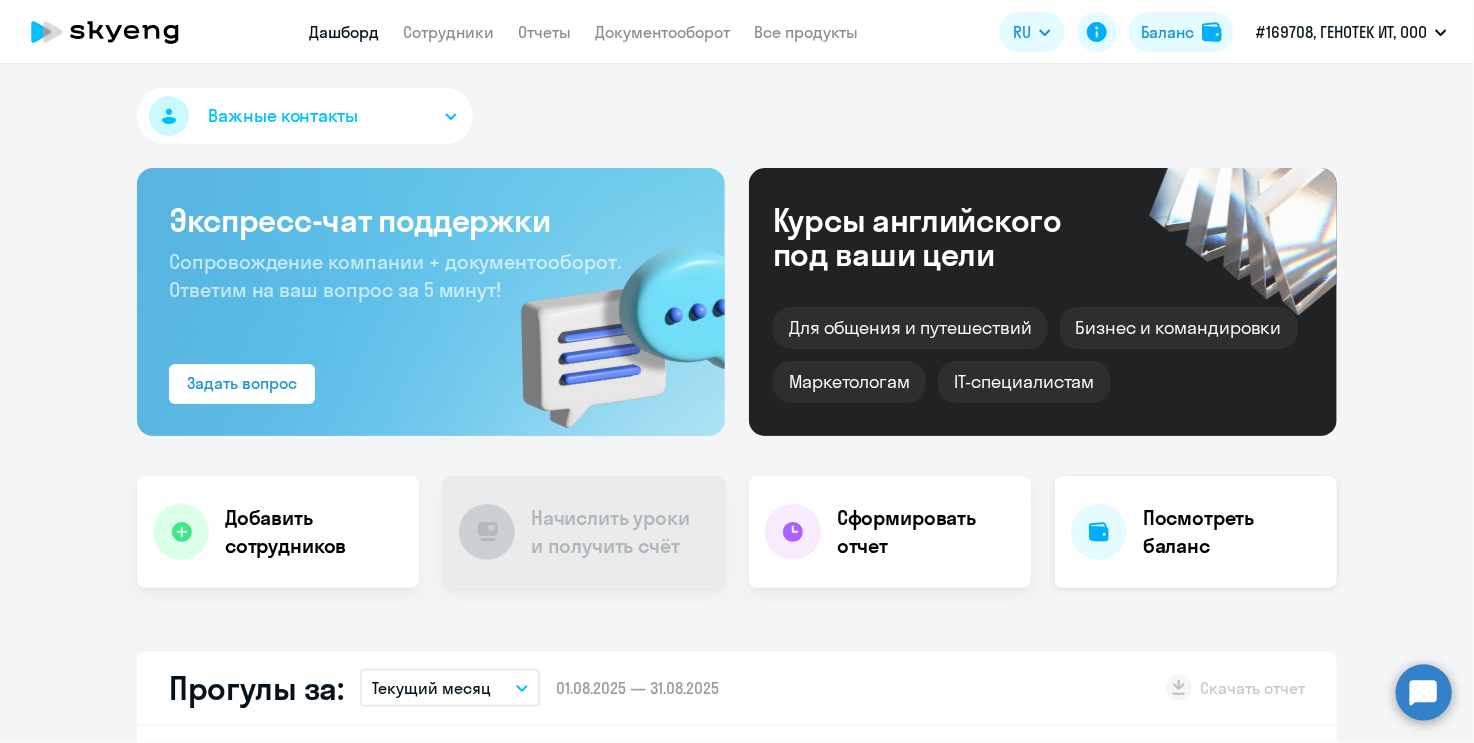 click on "Посмотреть баланс" 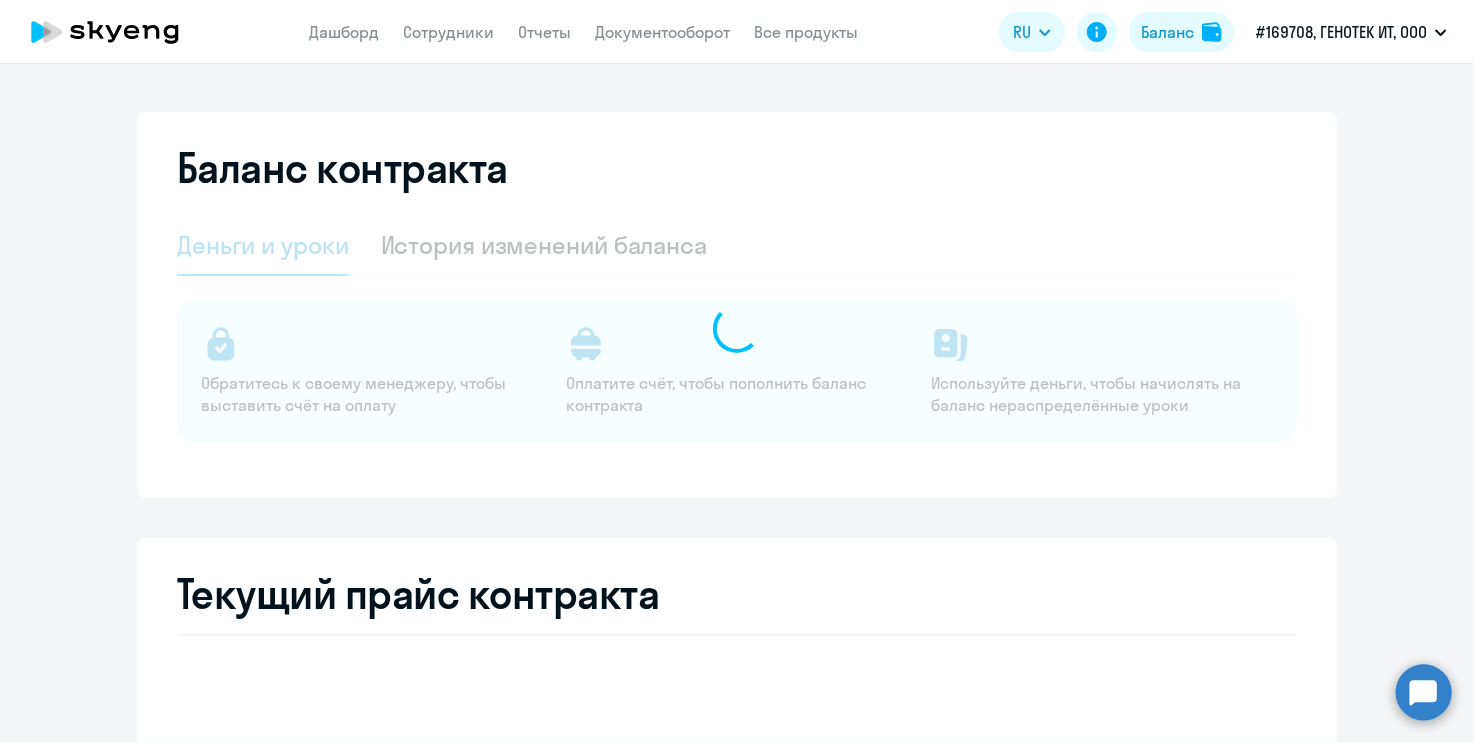 select on "english_adult_not_native_speaker" 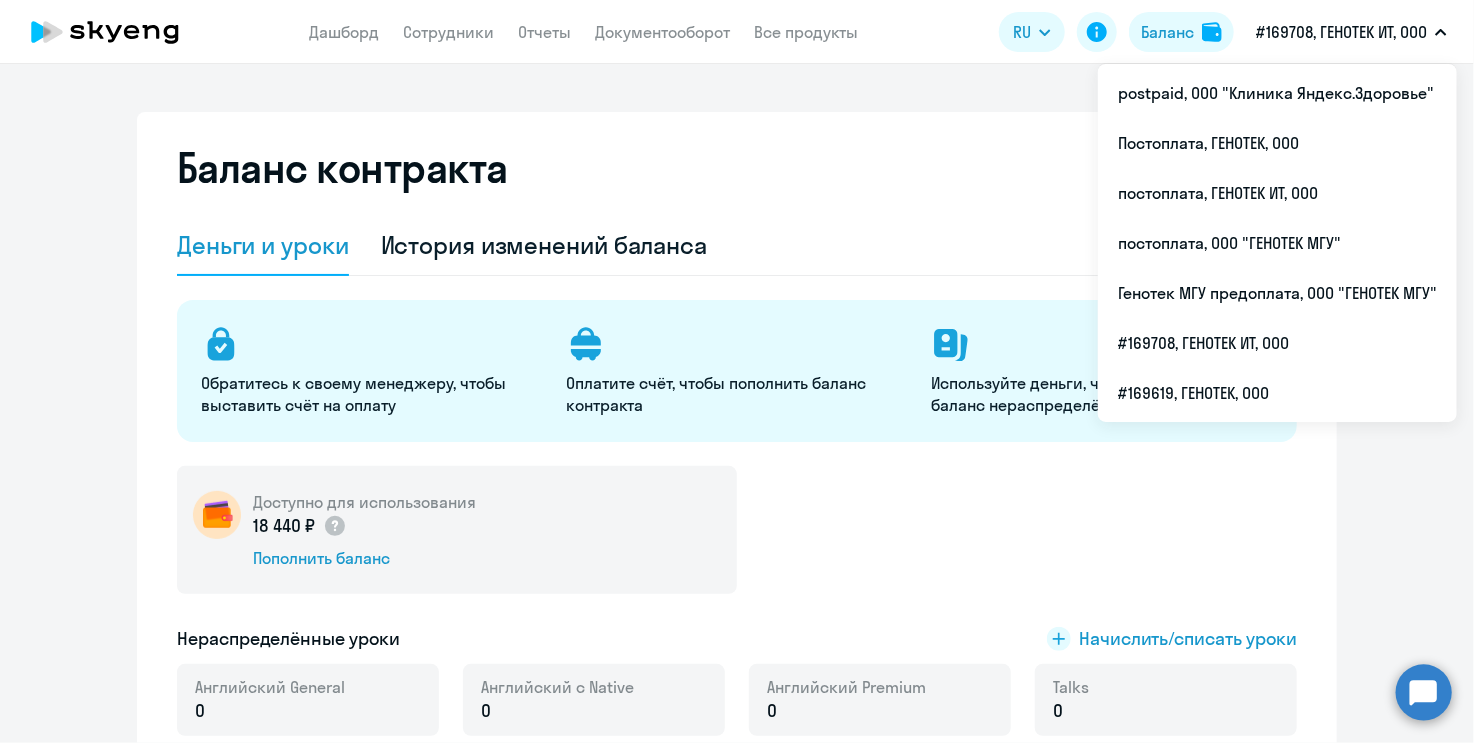 click on "#169708, ГЕНОТЕК ИТ, ООО" at bounding box center (1341, 32) 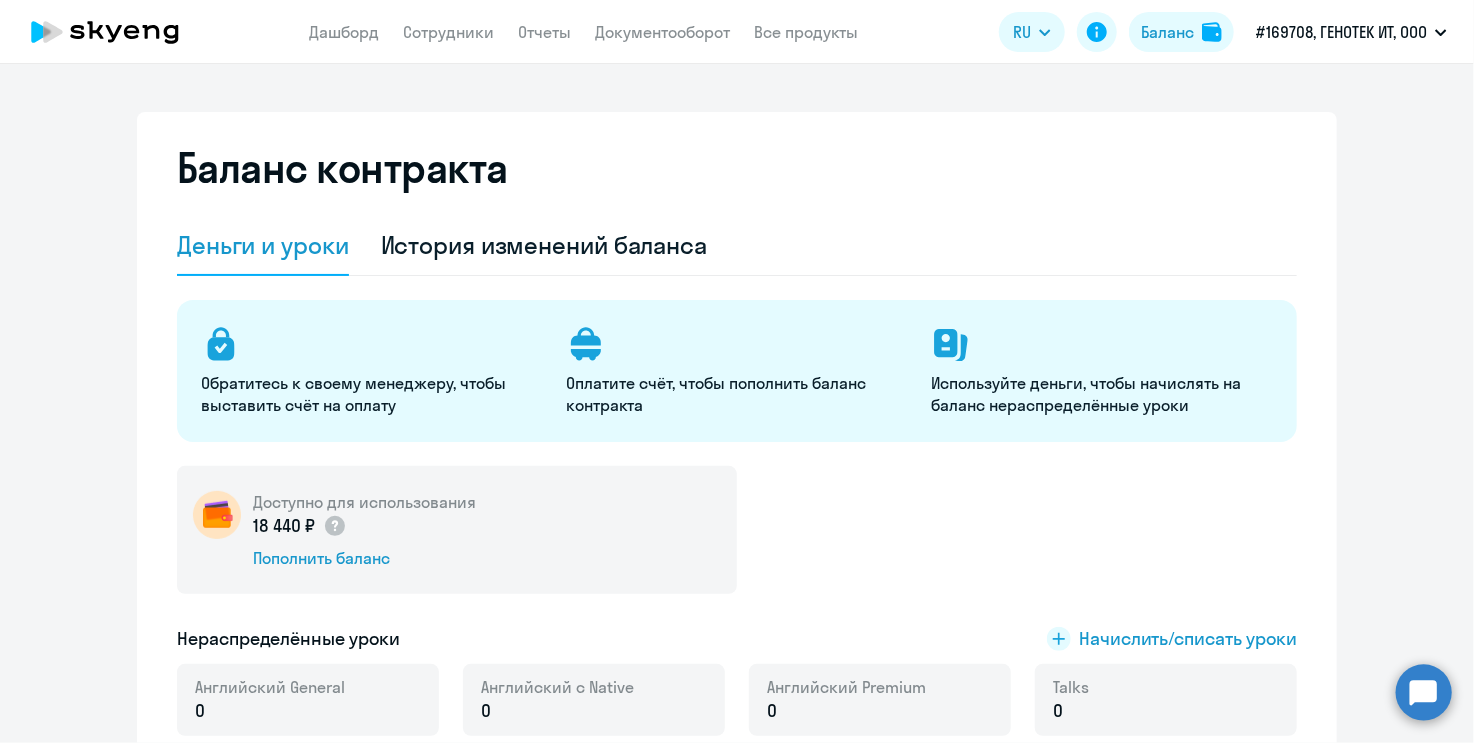click on "#169708, ГЕНОТЕК ИТ, ООО" at bounding box center [1341, 32] 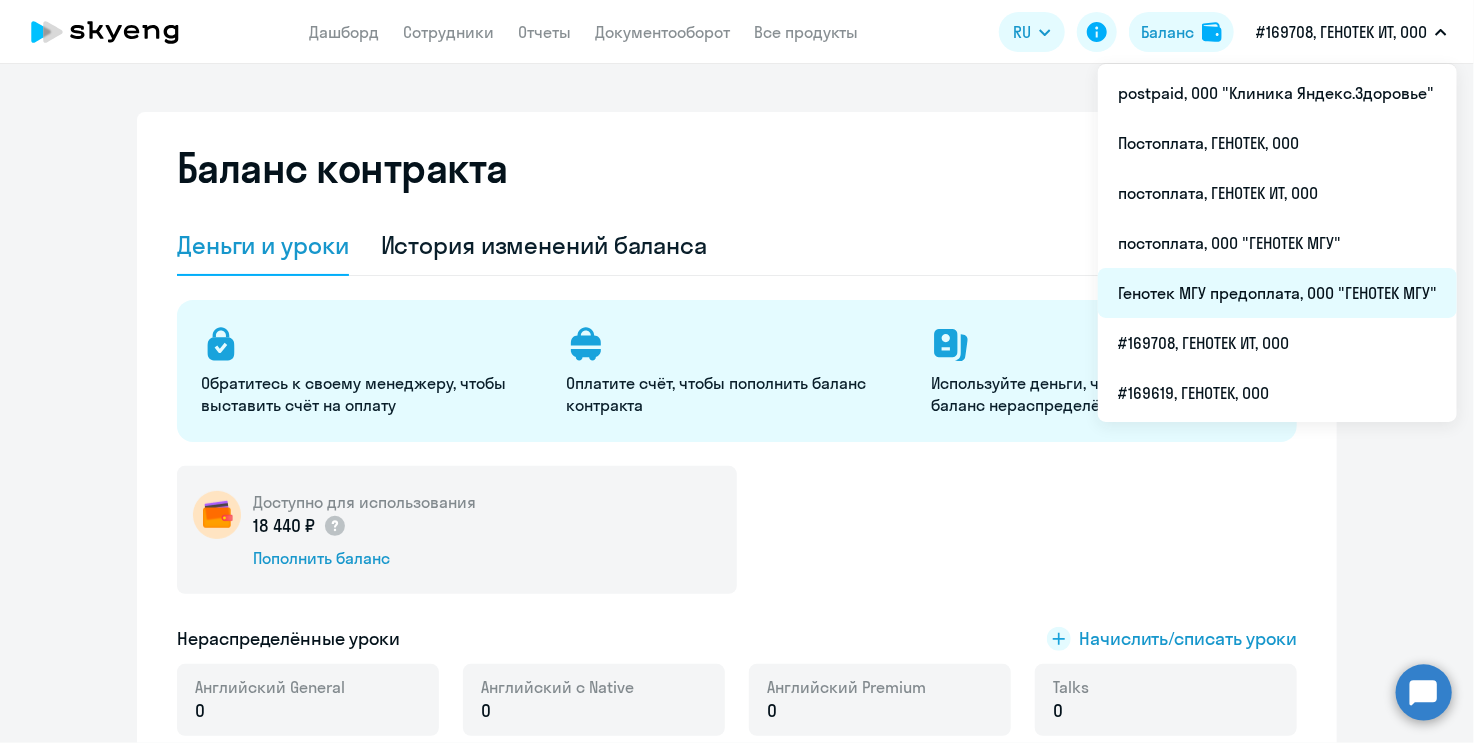 click on "Генотек МГУ предоплата, ООО "ГЕНОТЕК МГУ"" at bounding box center [1277, 293] 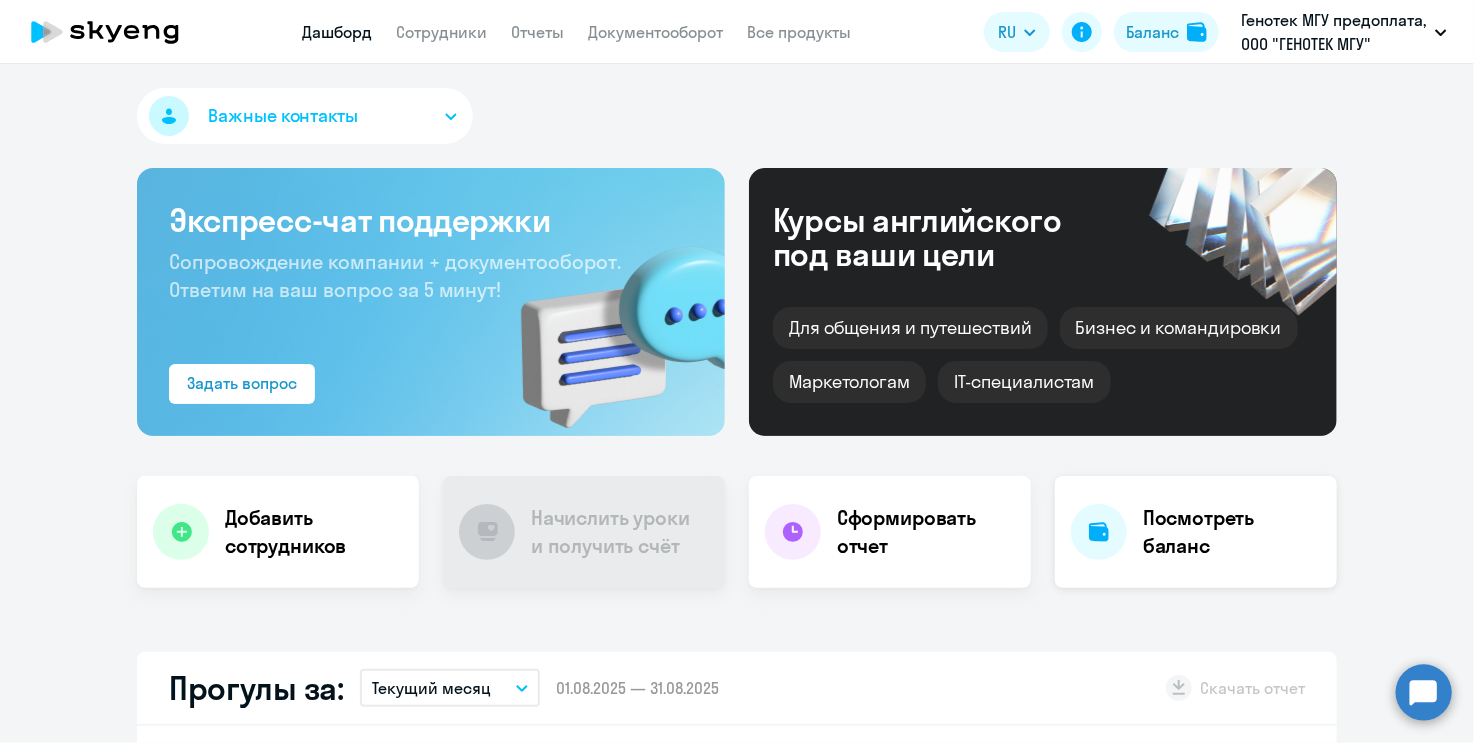 click on "Посмотреть баланс" 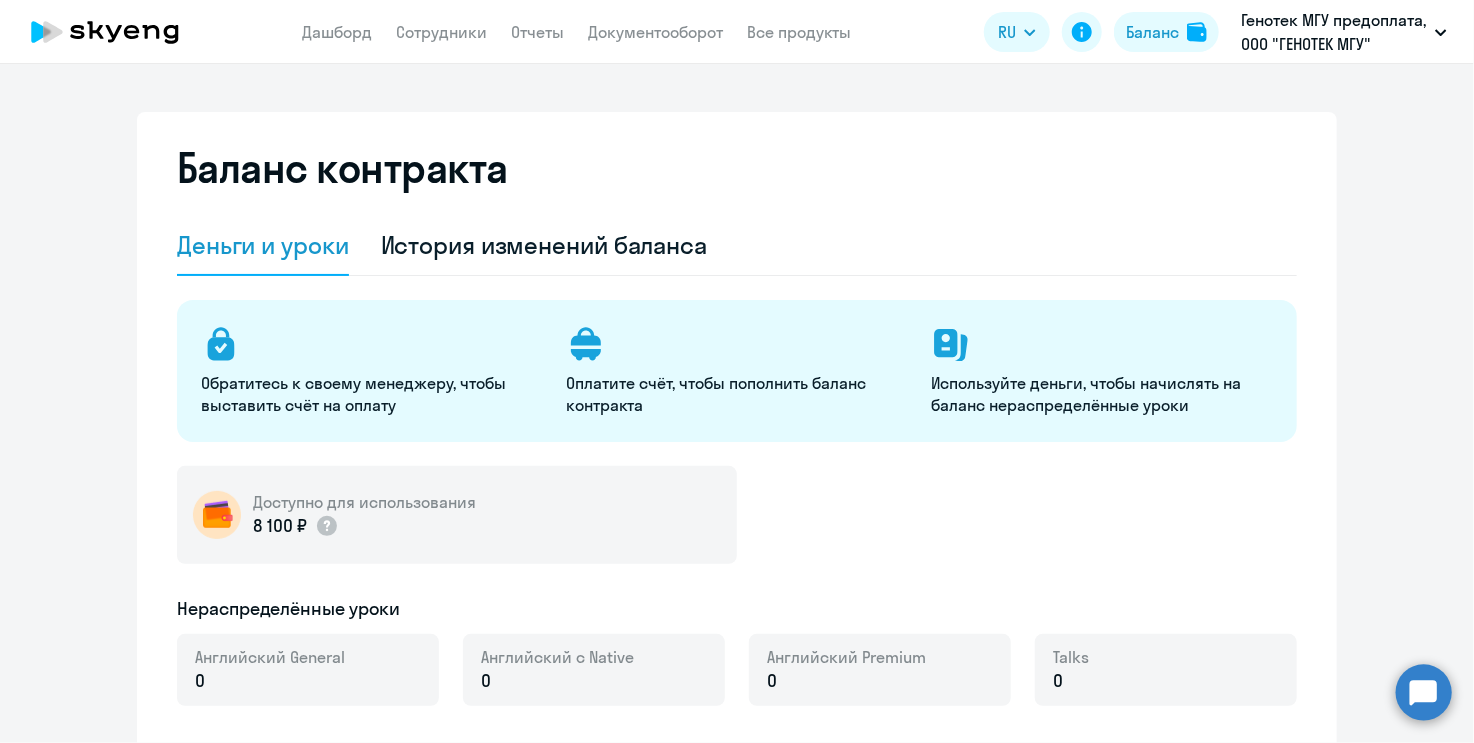 select on "english_adult_not_native_speaker" 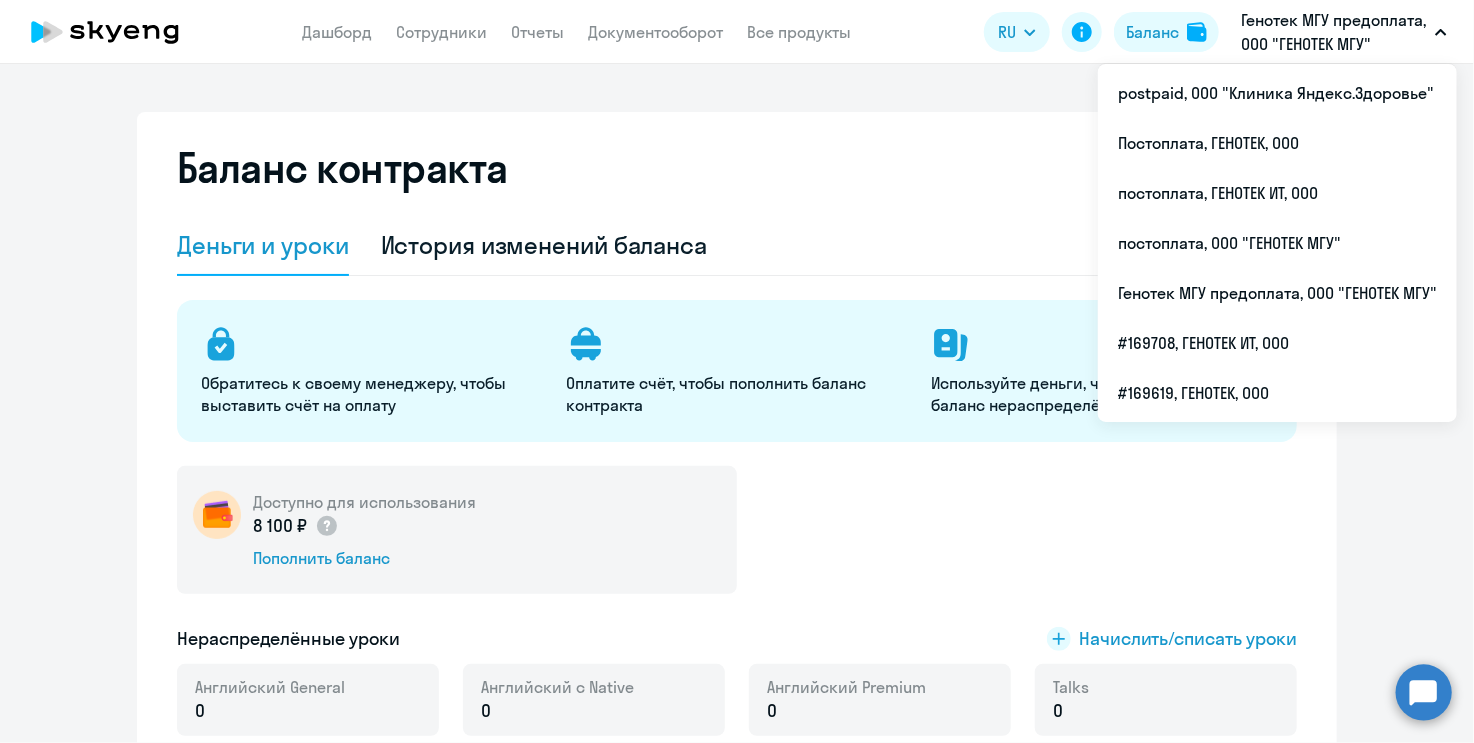 click on "Генотек МГУ предоплата, ООО "ГЕНОТЕК МГУ"" at bounding box center (1334, 32) 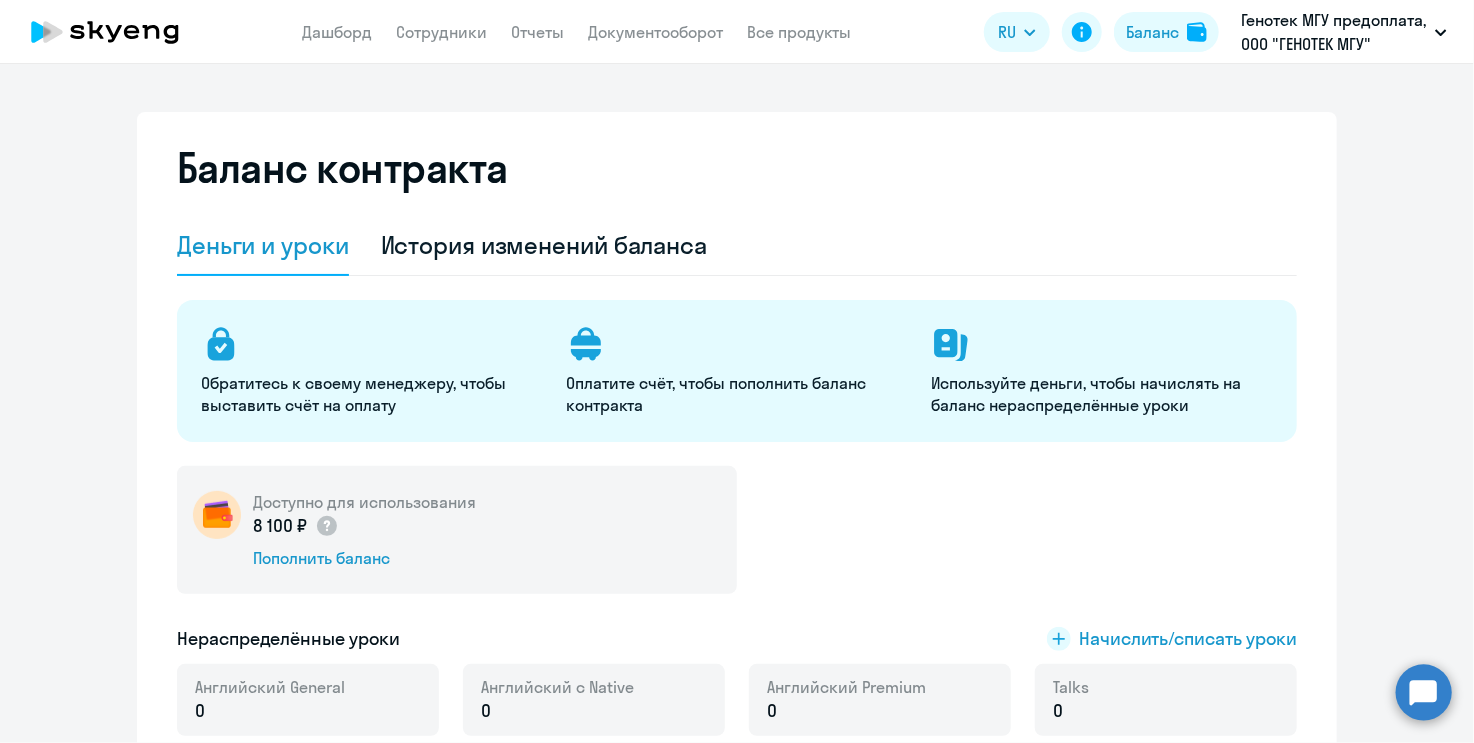 click on "Генотек МГУ предоплата, ООО "ГЕНОТЕК МГУ"" at bounding box center (1334, 32) 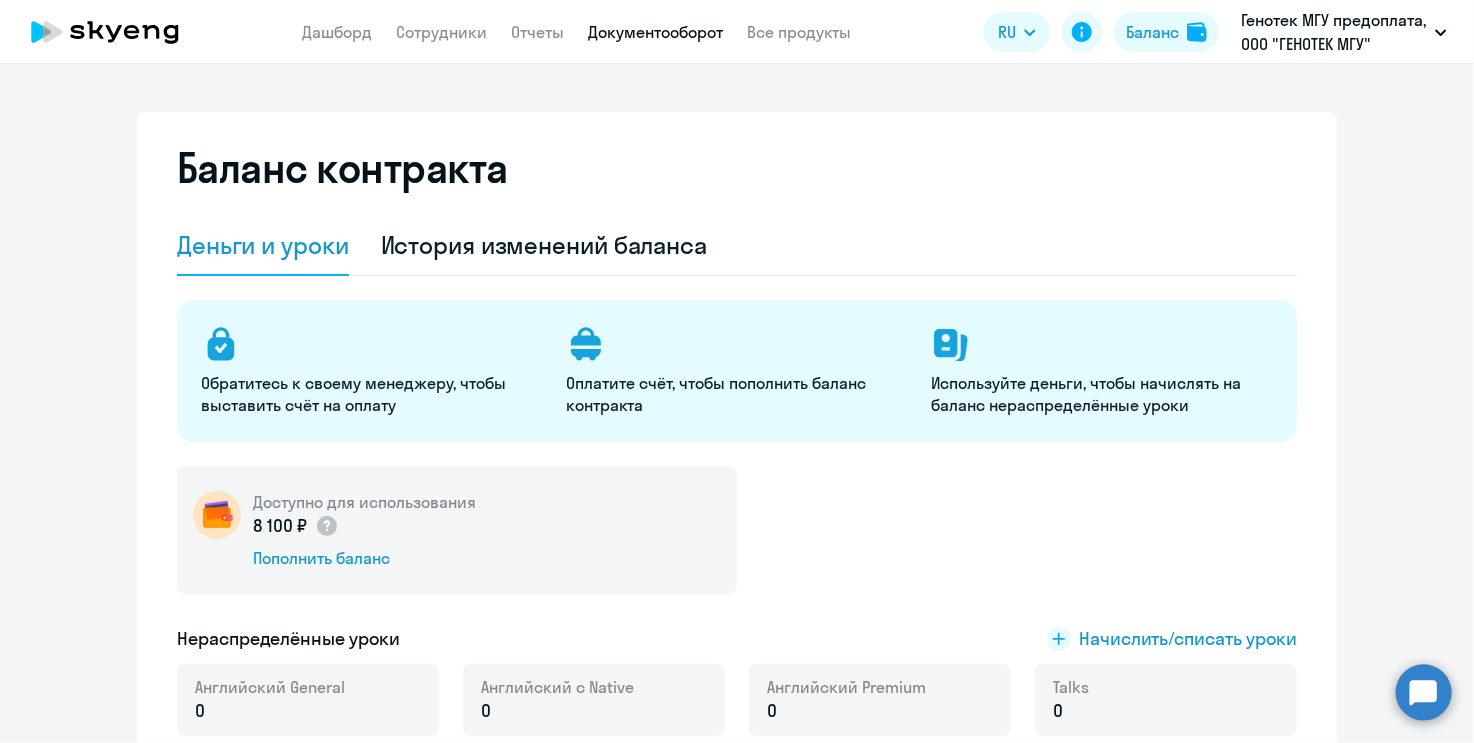 click on "Документооборот" at bounding box center [655, 32] 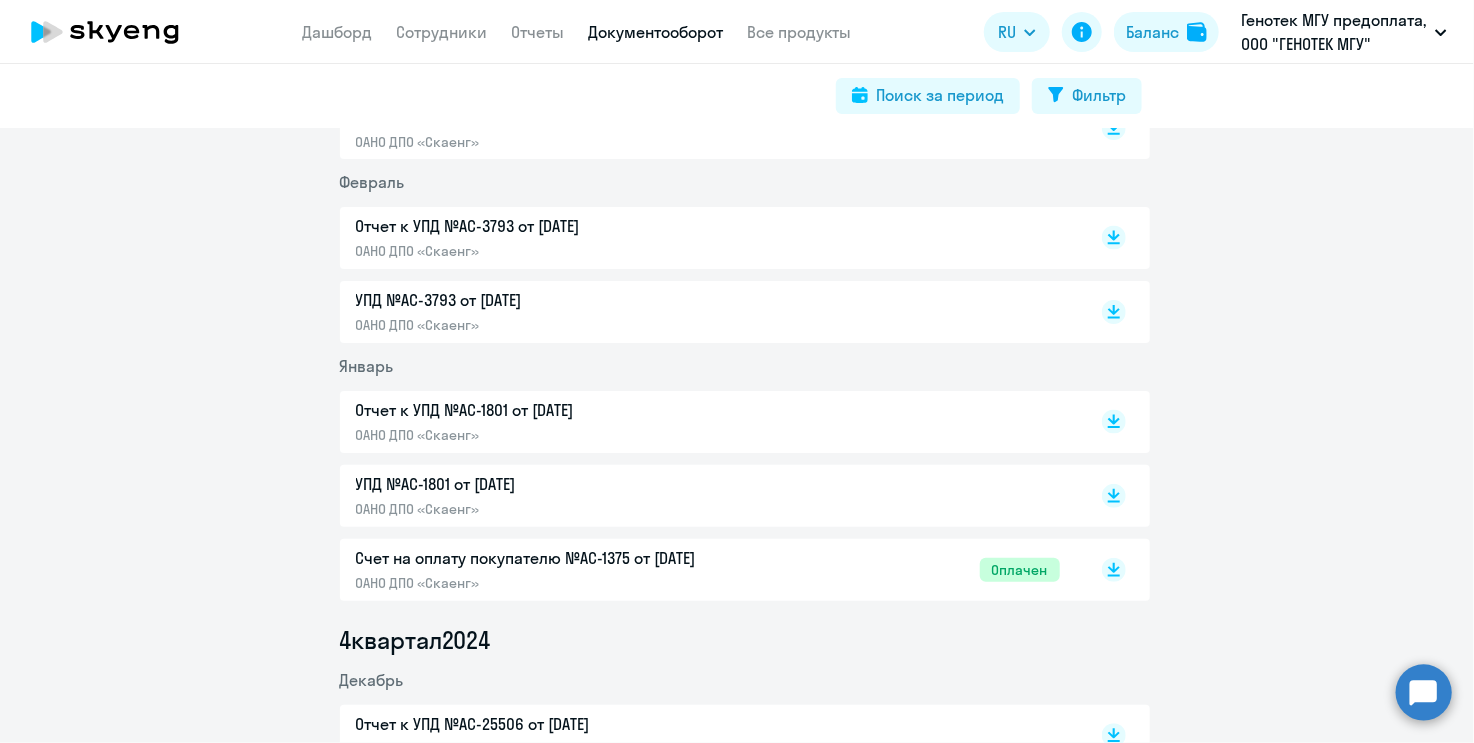 scroll, scrollTop: 2000, scrollLeft: 0, axis: vertical 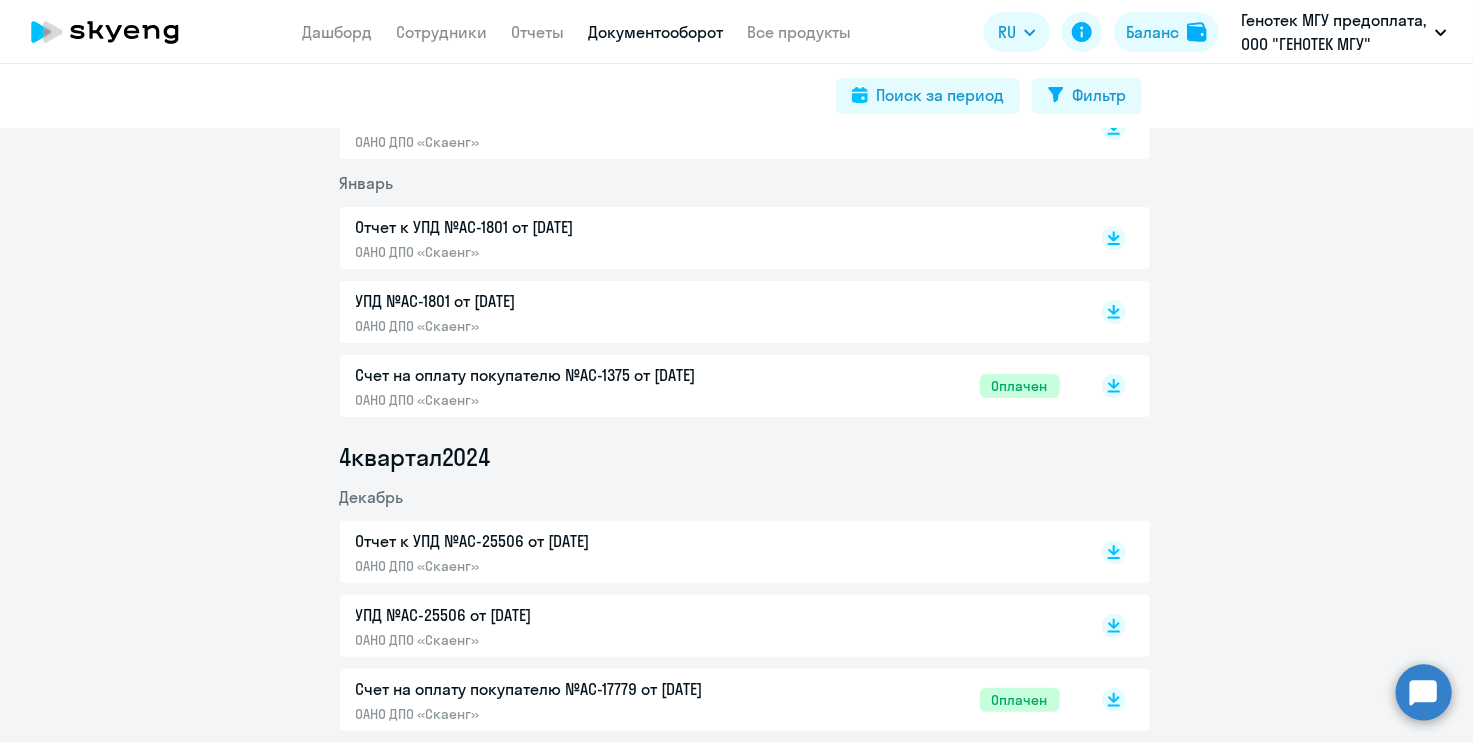 drag, startPoint x: 1349, startPoint y: 596, endPoint x: 1344, endPoint y: 570, distance: 26.476404 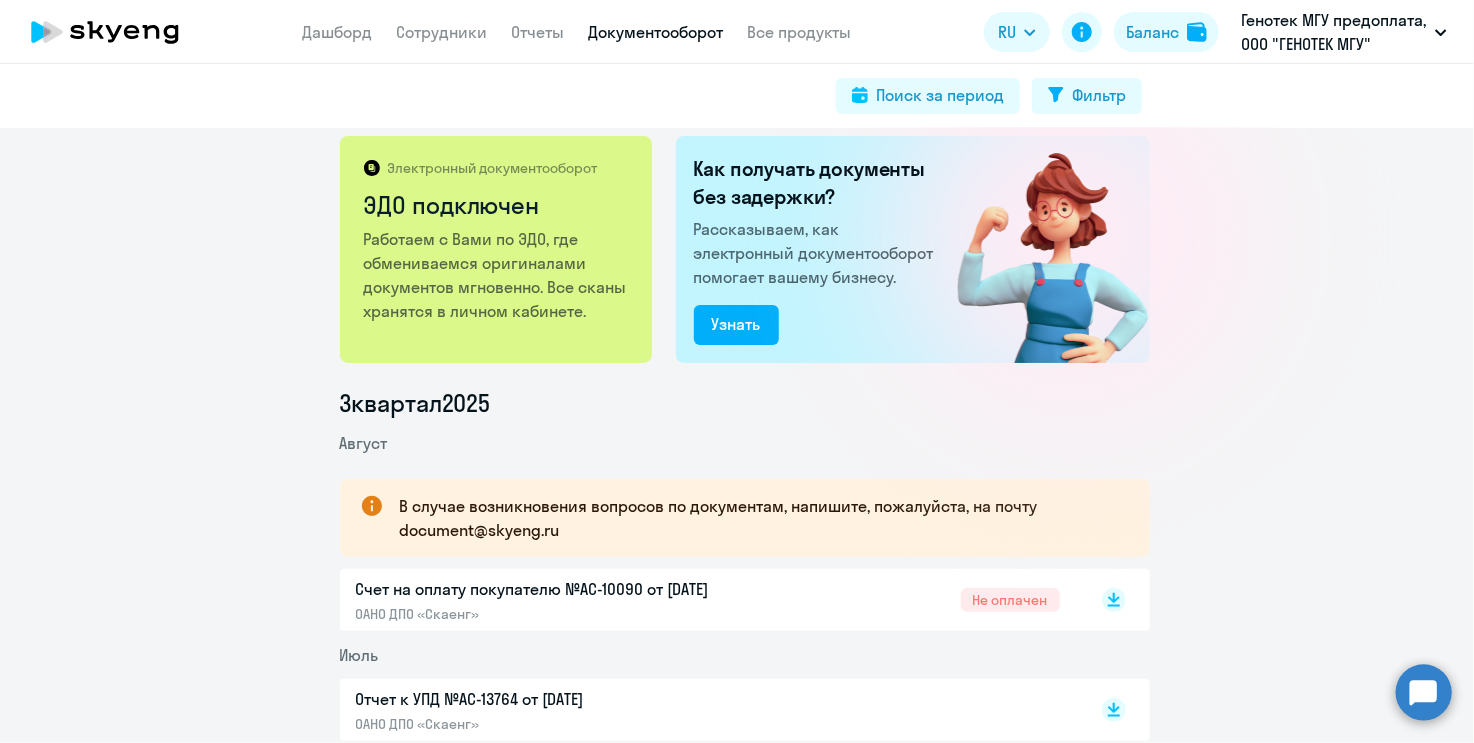 scroll, scrollTop: 0, scrollLeft: 0, axis: both 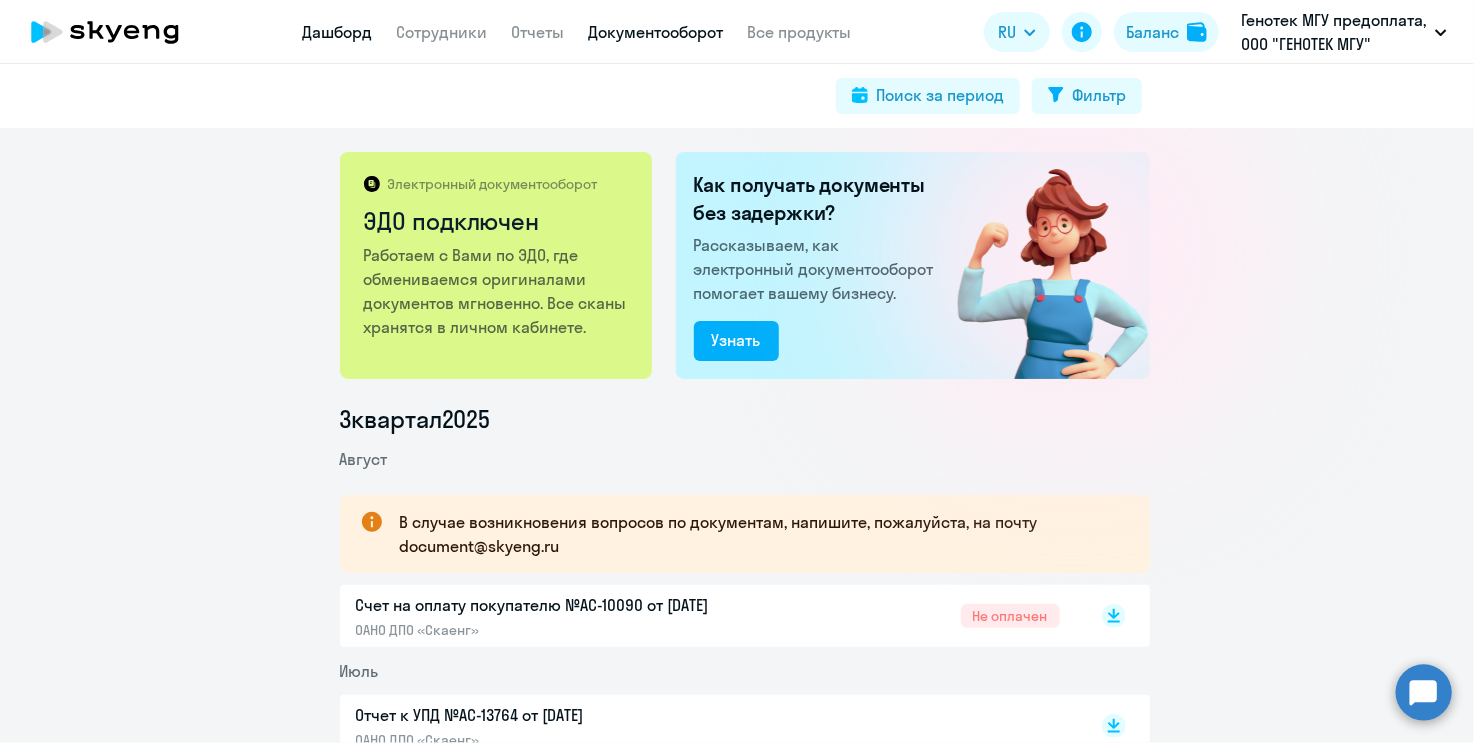 click on "Дашборд" at bounding box center [337, 32] 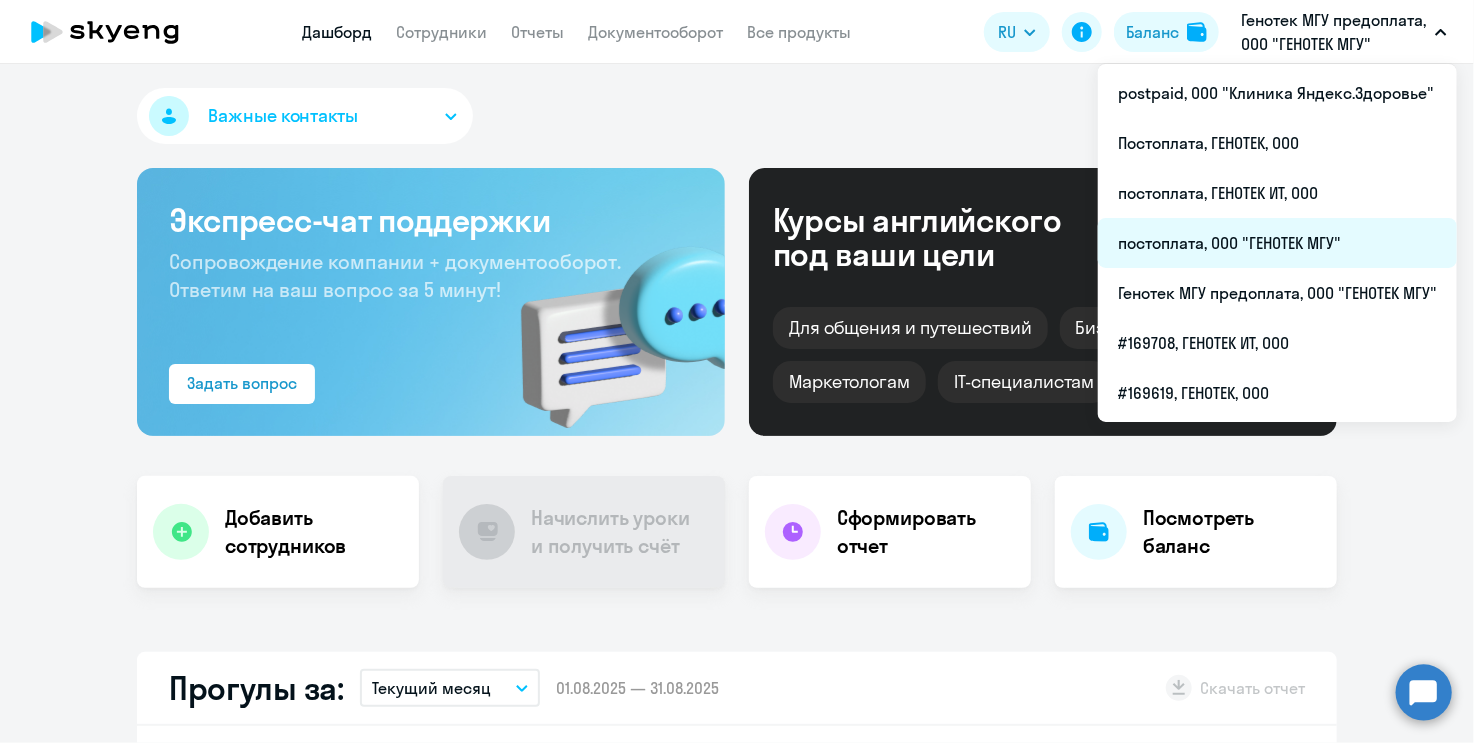 click on "постоплата, ООО "ГЕНОТЕК МГУ"" at bounding box center [1277, 243] 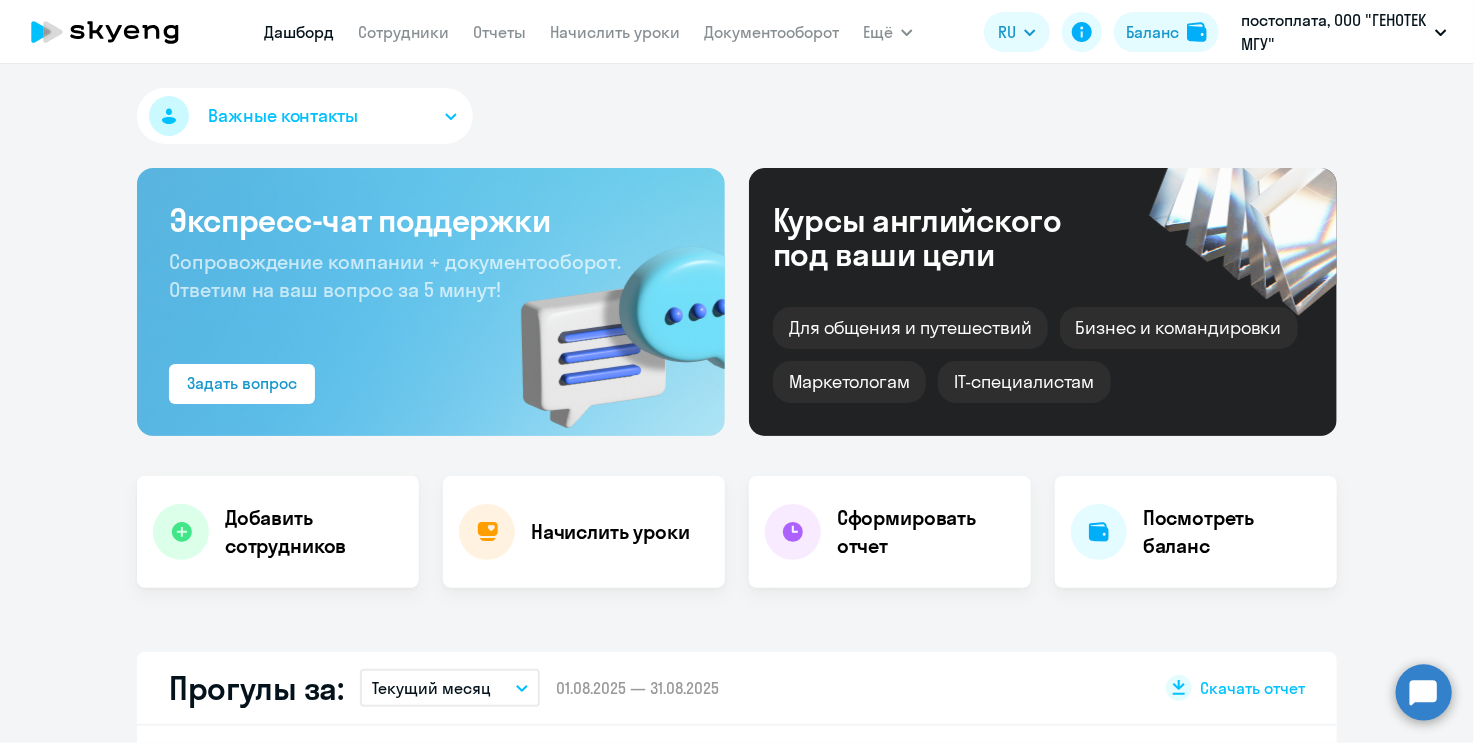 select on "30" 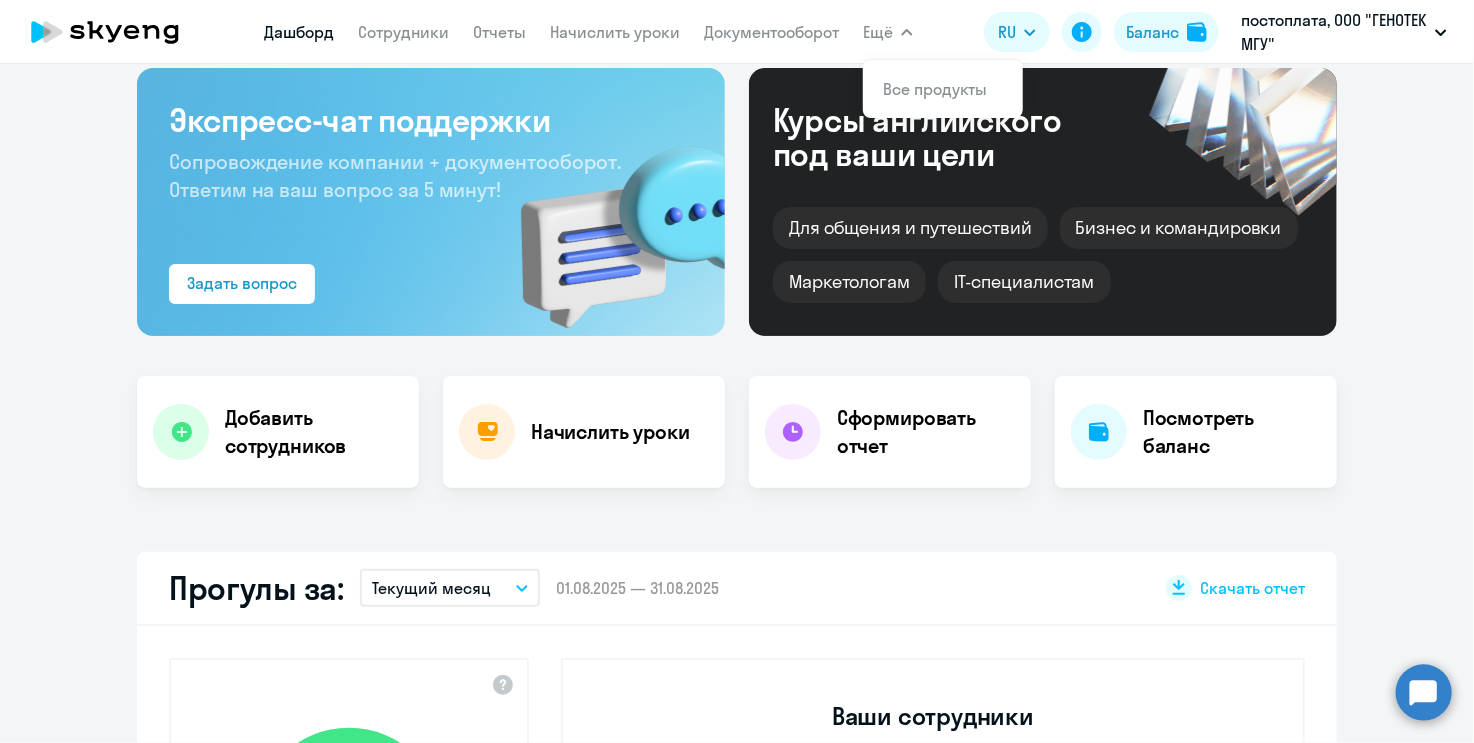 scroll, scrollTop: 0, scrollLeft: 0, axis: both 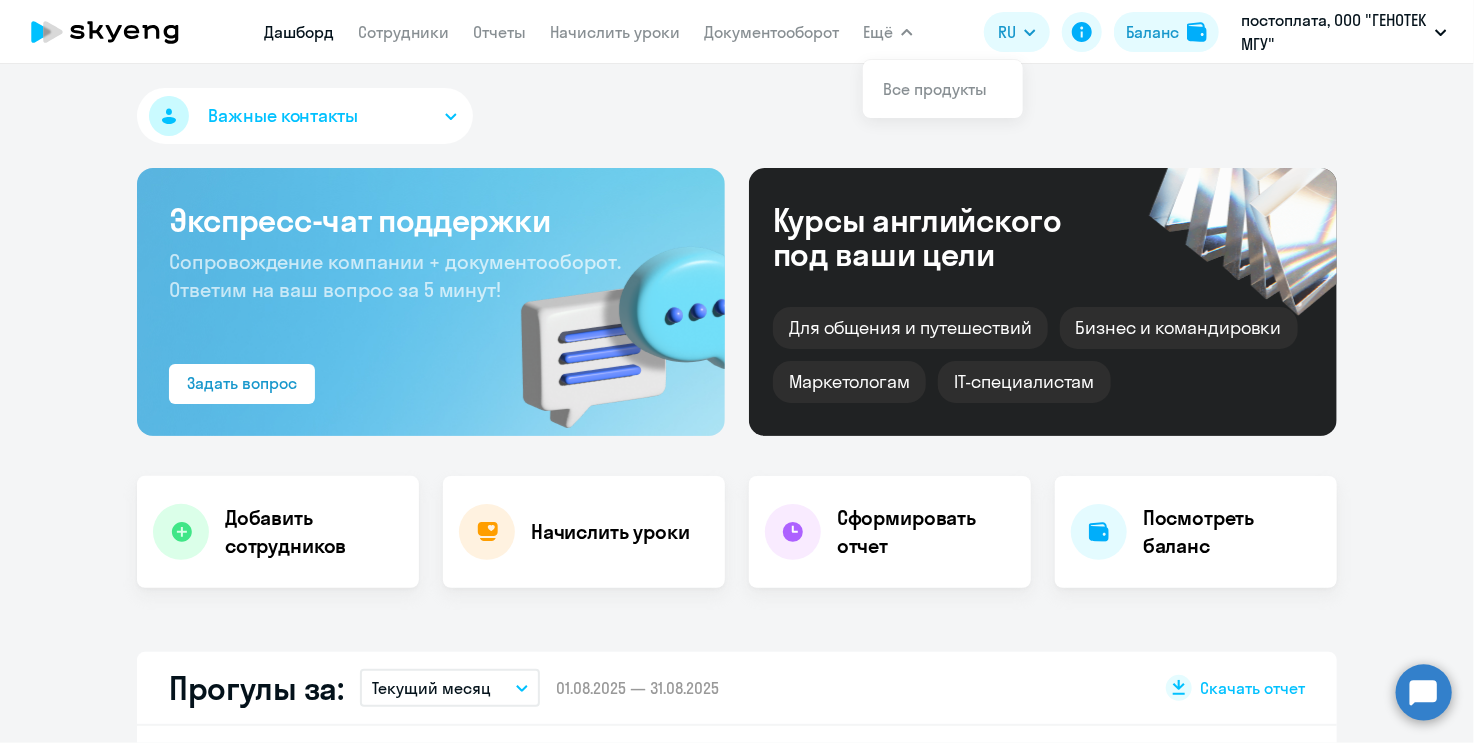 click on "Прогулы за: Текущий месяц
– [DATE] — [DATE]
Скачать отчет
100 % Уровень посещаемости по всем ученикам Ваши сотрудники самые ответственные! Ни одного прогула за этот период Прогресс за: Весь период
–
0" 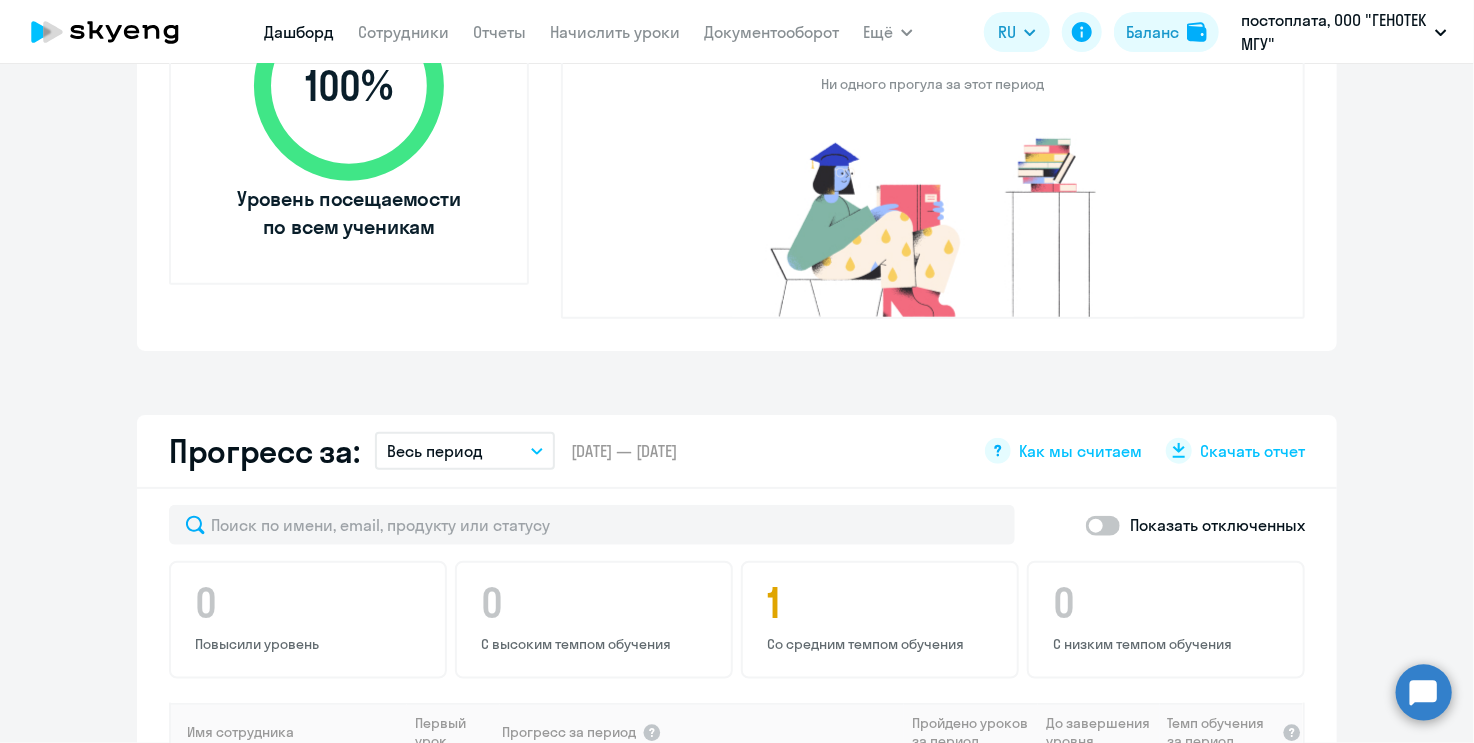 scroll, scrollTop: 0, scrollLeft: 0, axis: both 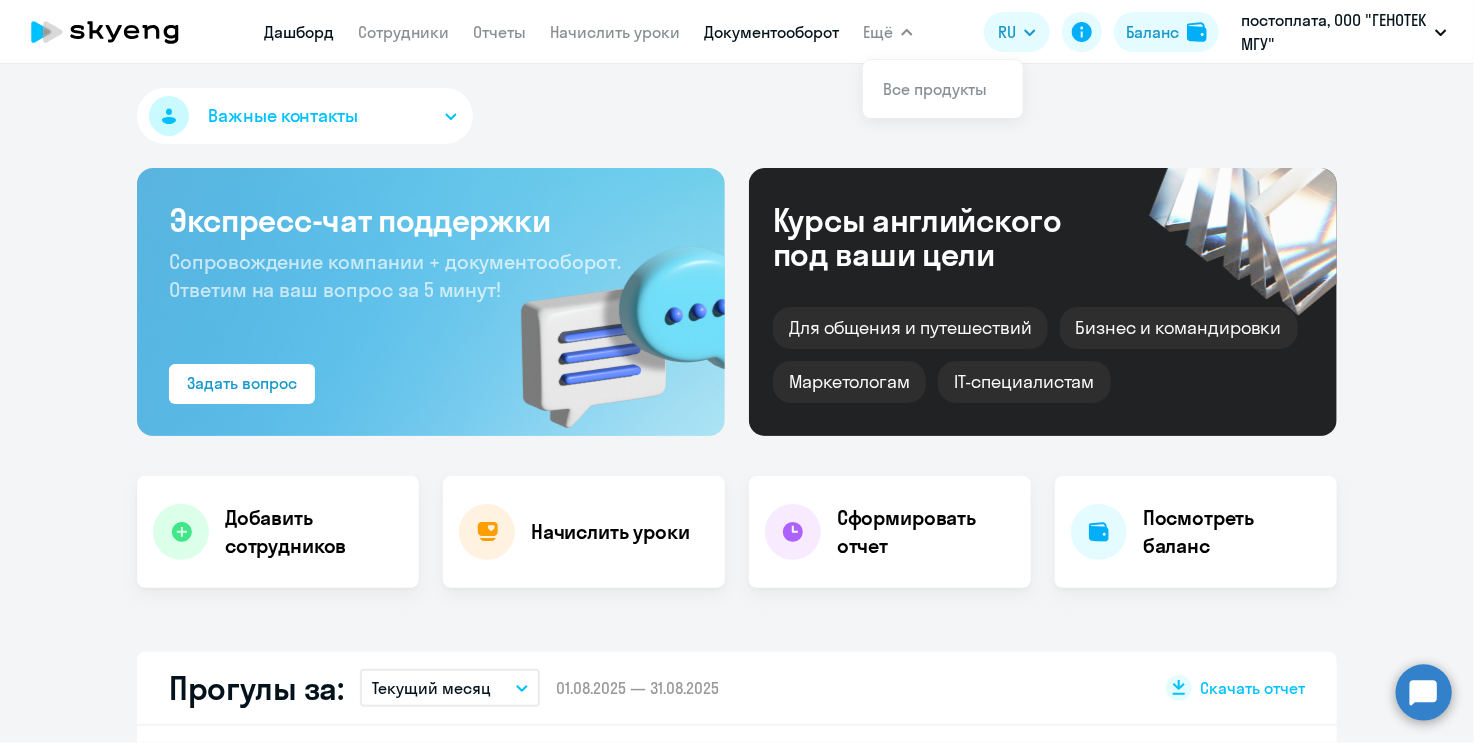 click on "Документооборот" at bounding box center [771, 32] 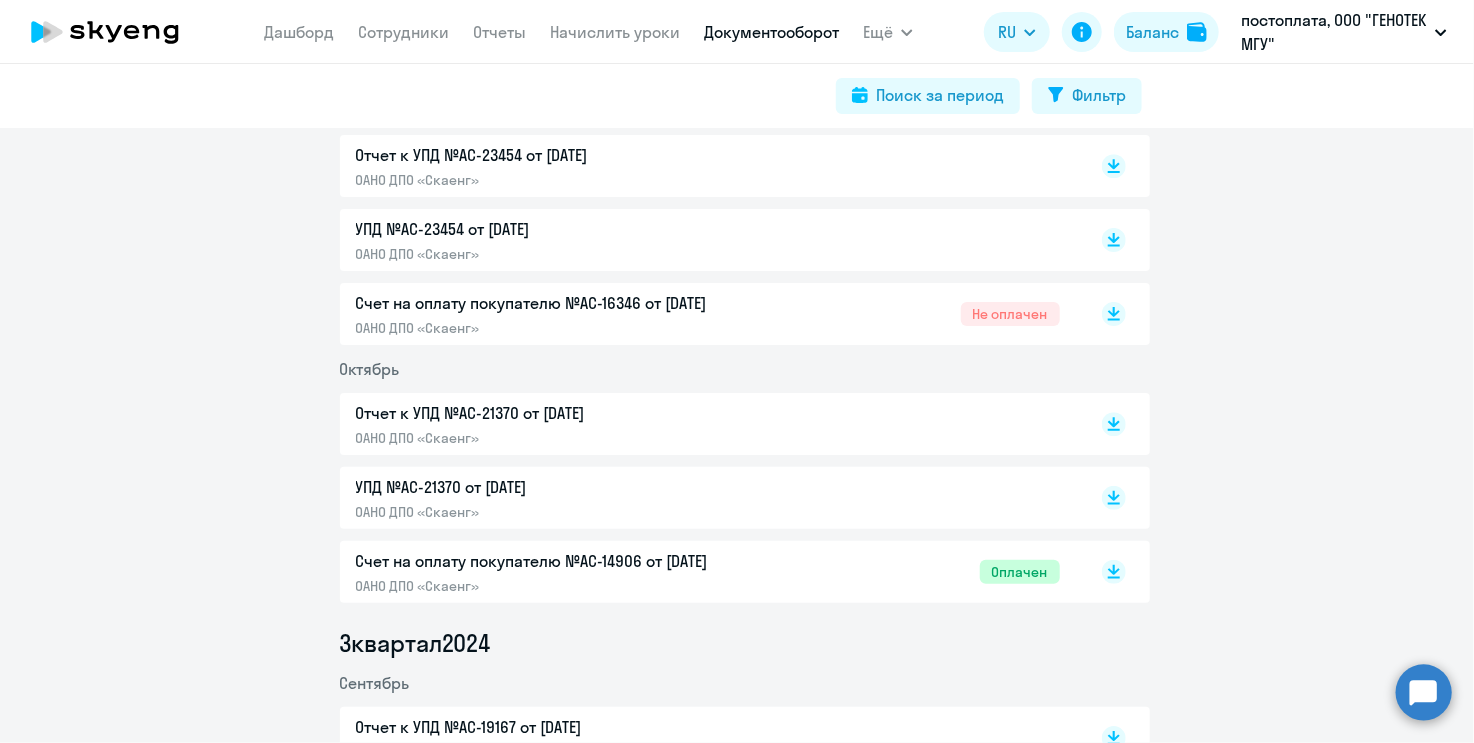 scroll, scrollTop: 3285, scrollLeft: 0, axis: vertical 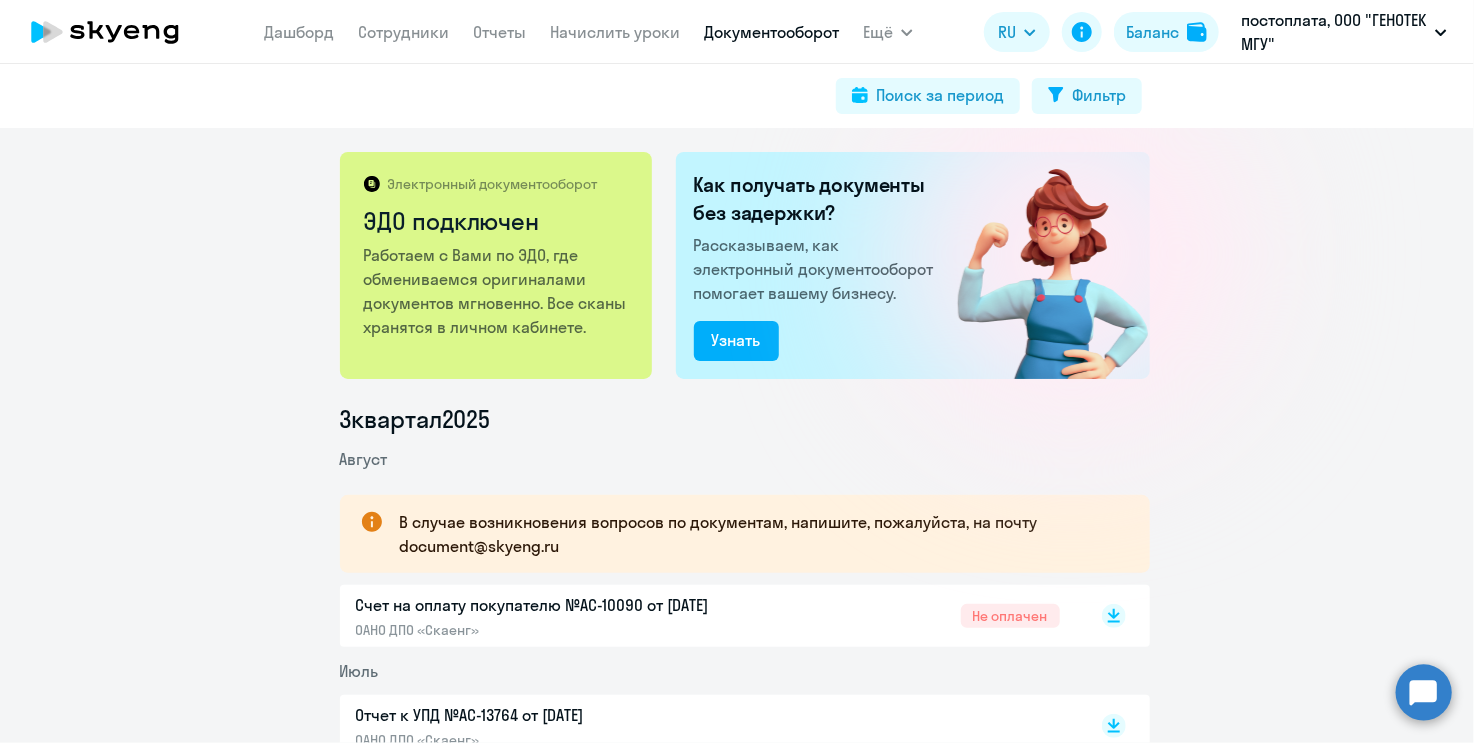 click 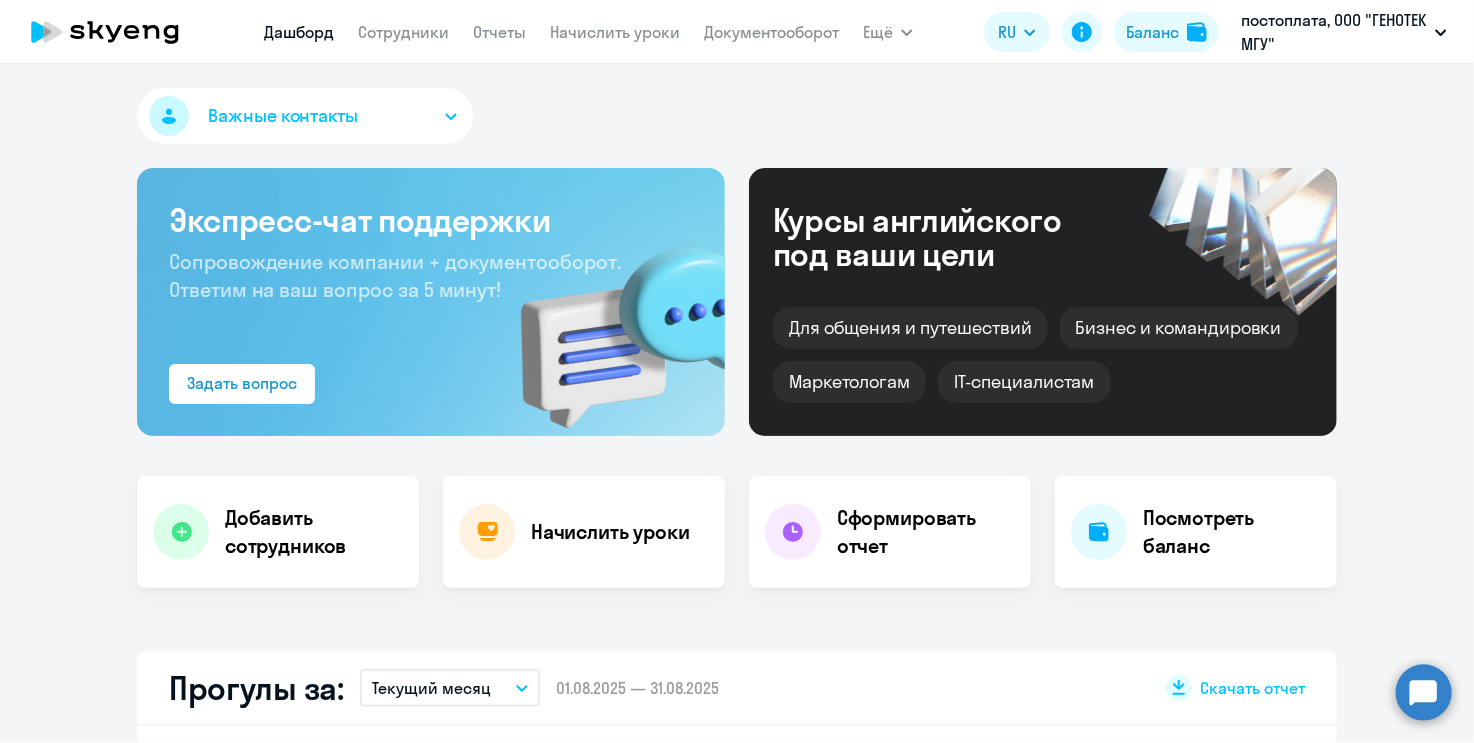 select on "30" 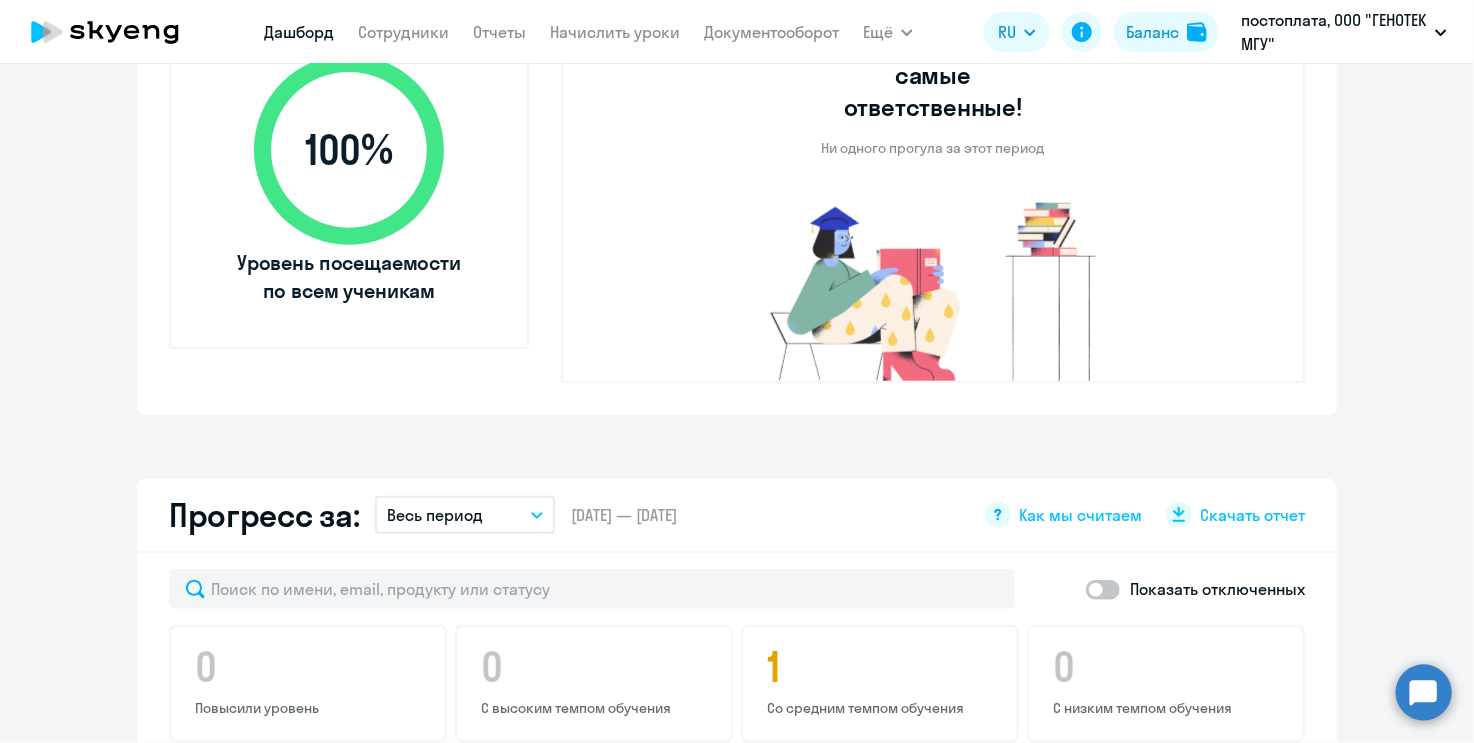 scroll, scrollTop: 800, scrollLeft: 0, axis: vertical 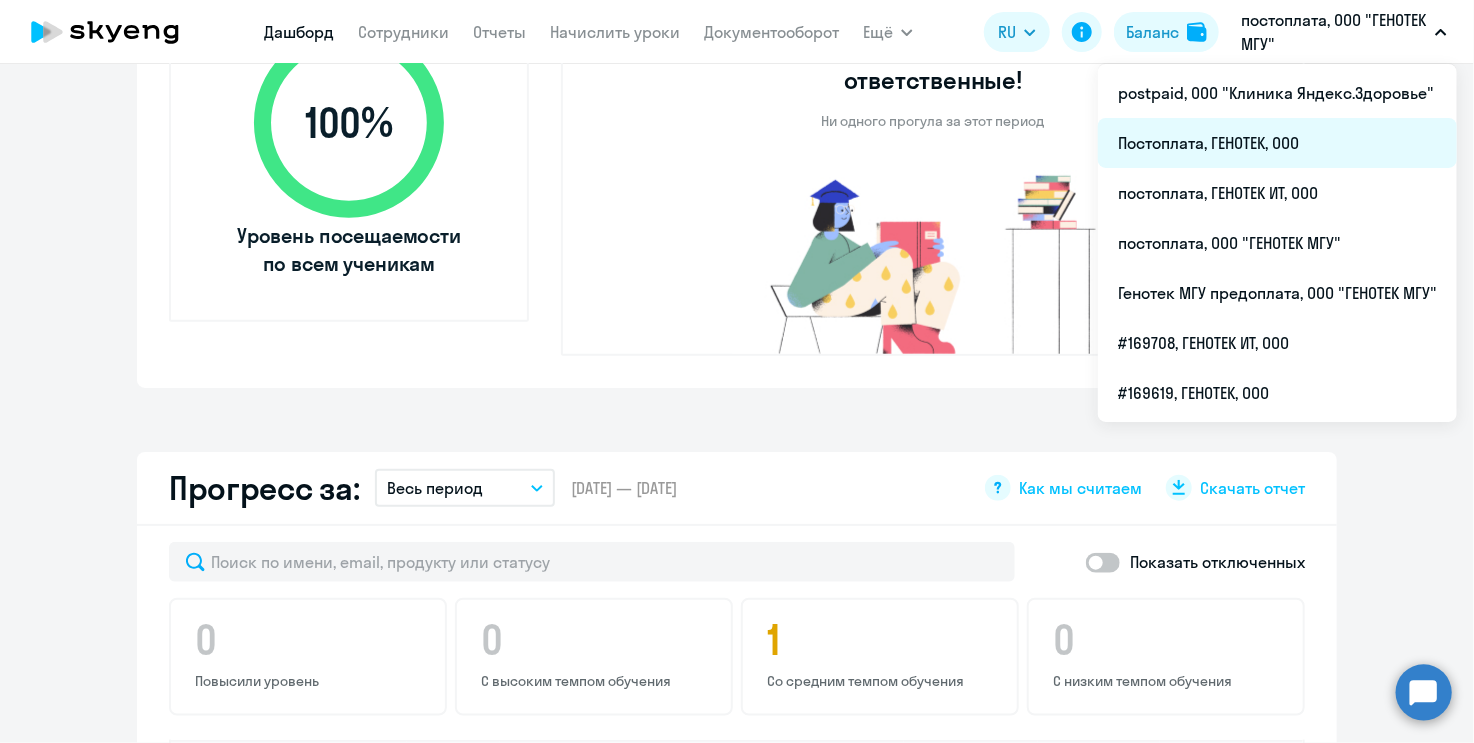click on "Постоплата, ГЕНОТЕК, ООО" at bounding box center [1277, 143] 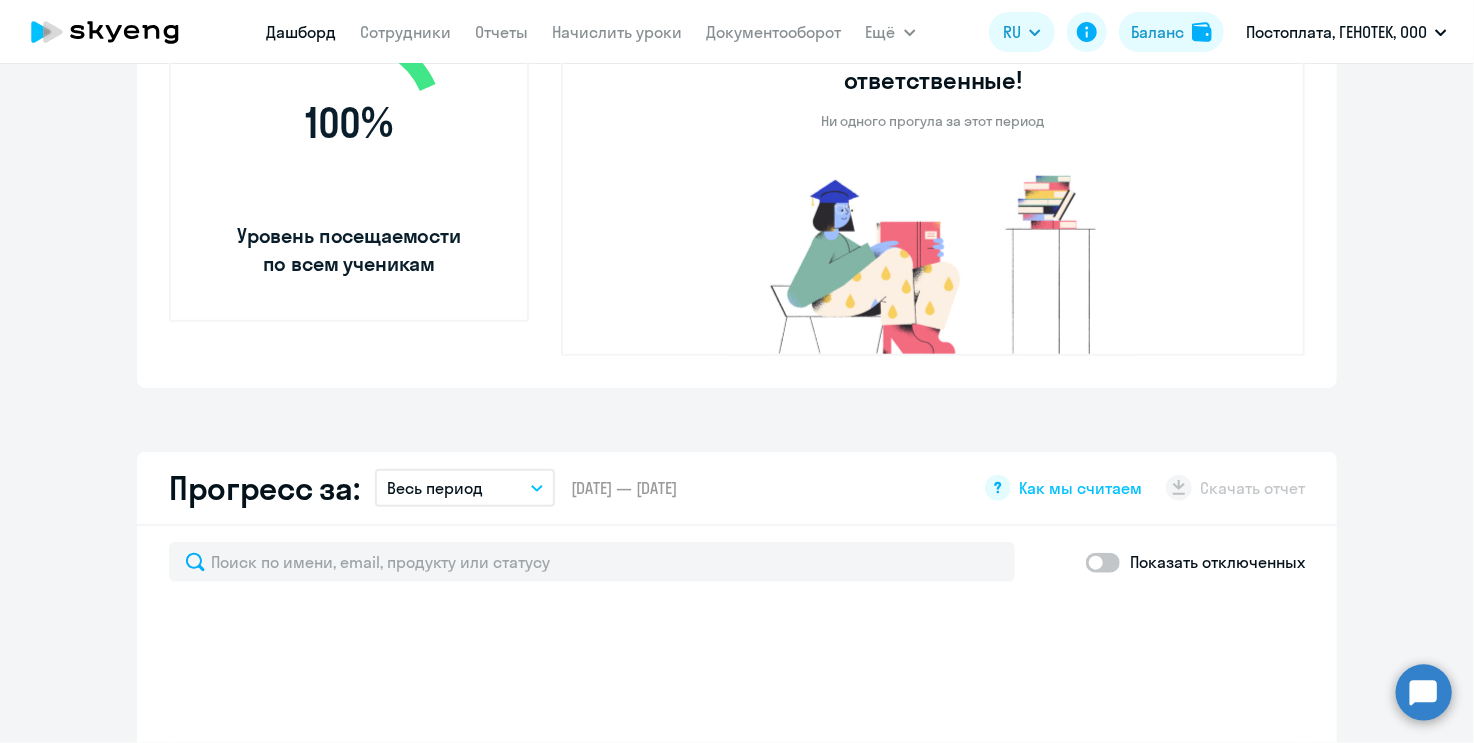 select on "30" 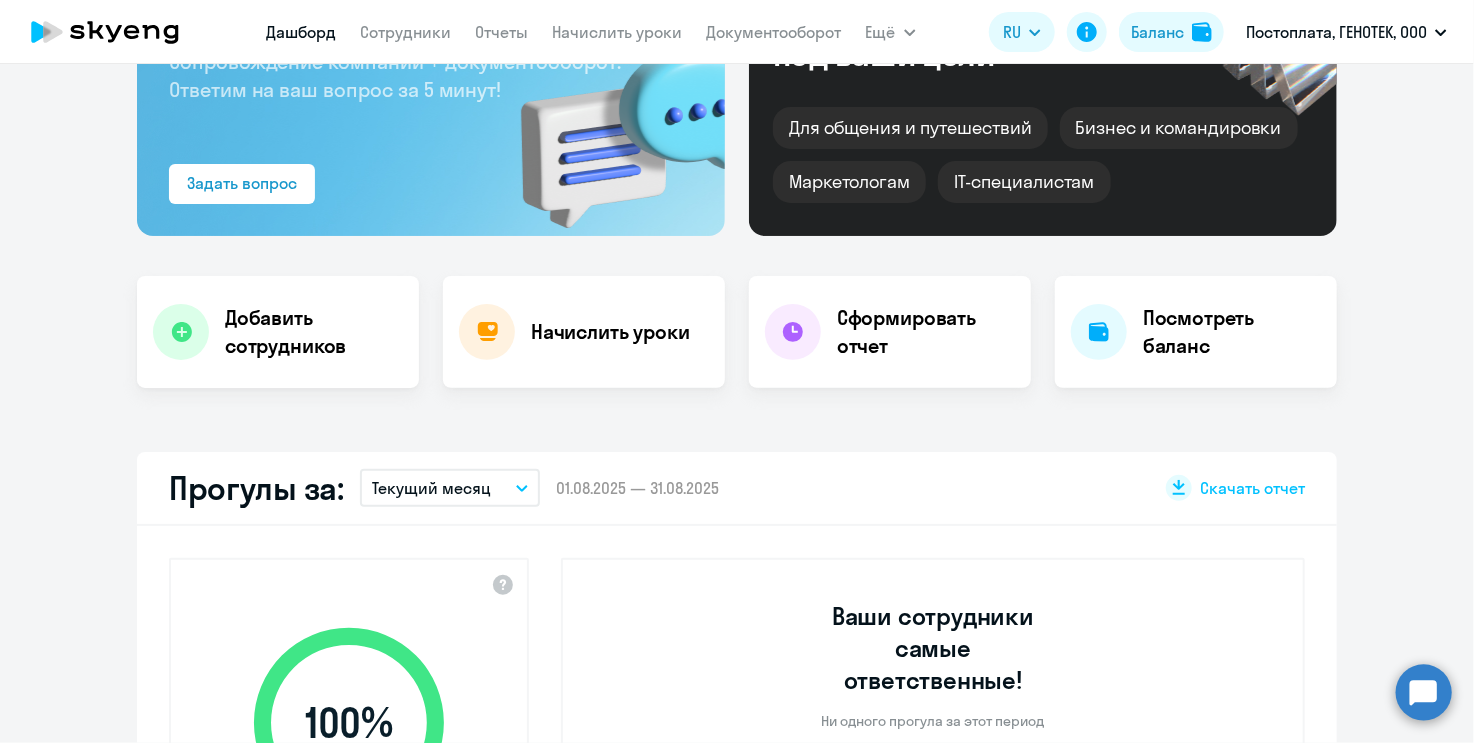 scroll, scrollTop: 0, scrollLeft: 0, axis: both 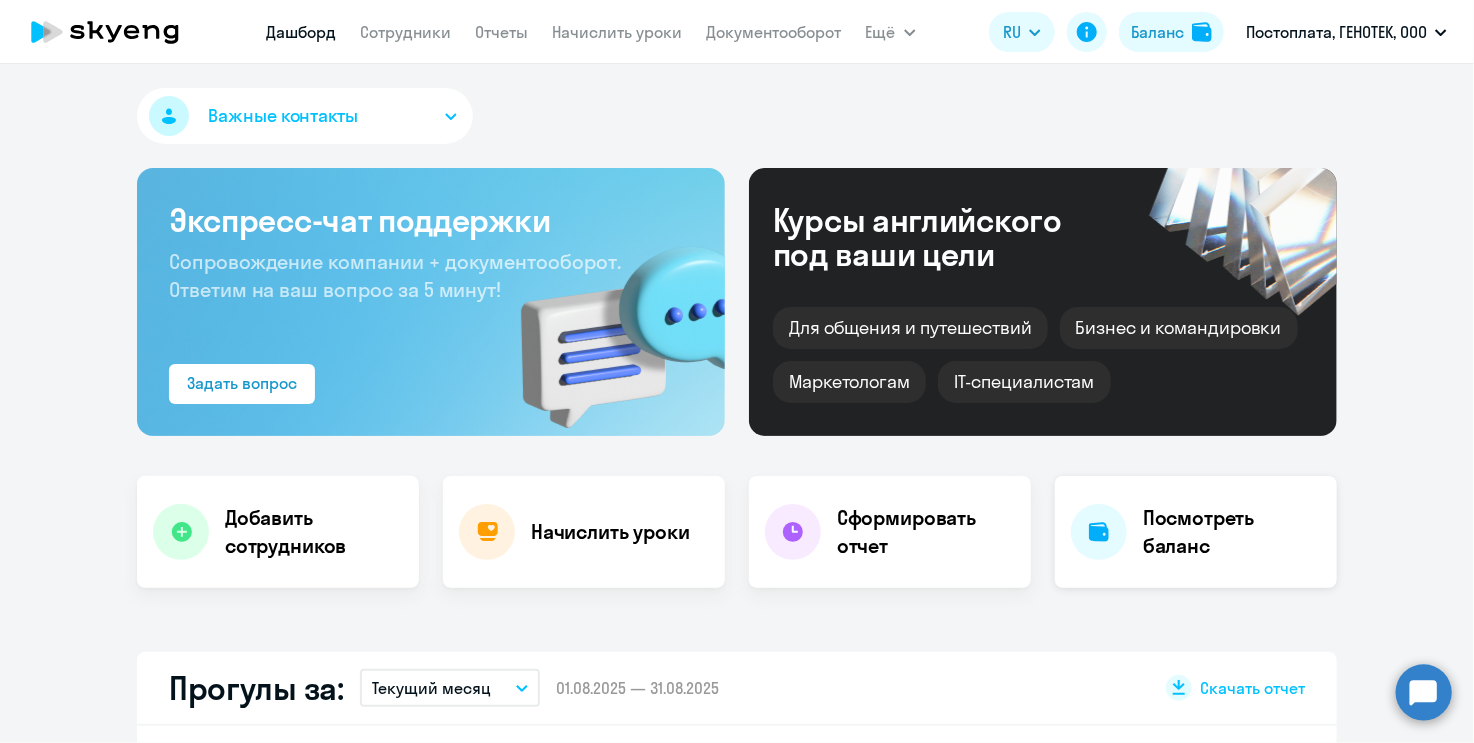 drag, startPoint x: 1339, startPoint y: 550, endPoint x: 1324, endPoint y: 556, distance: 16.155495 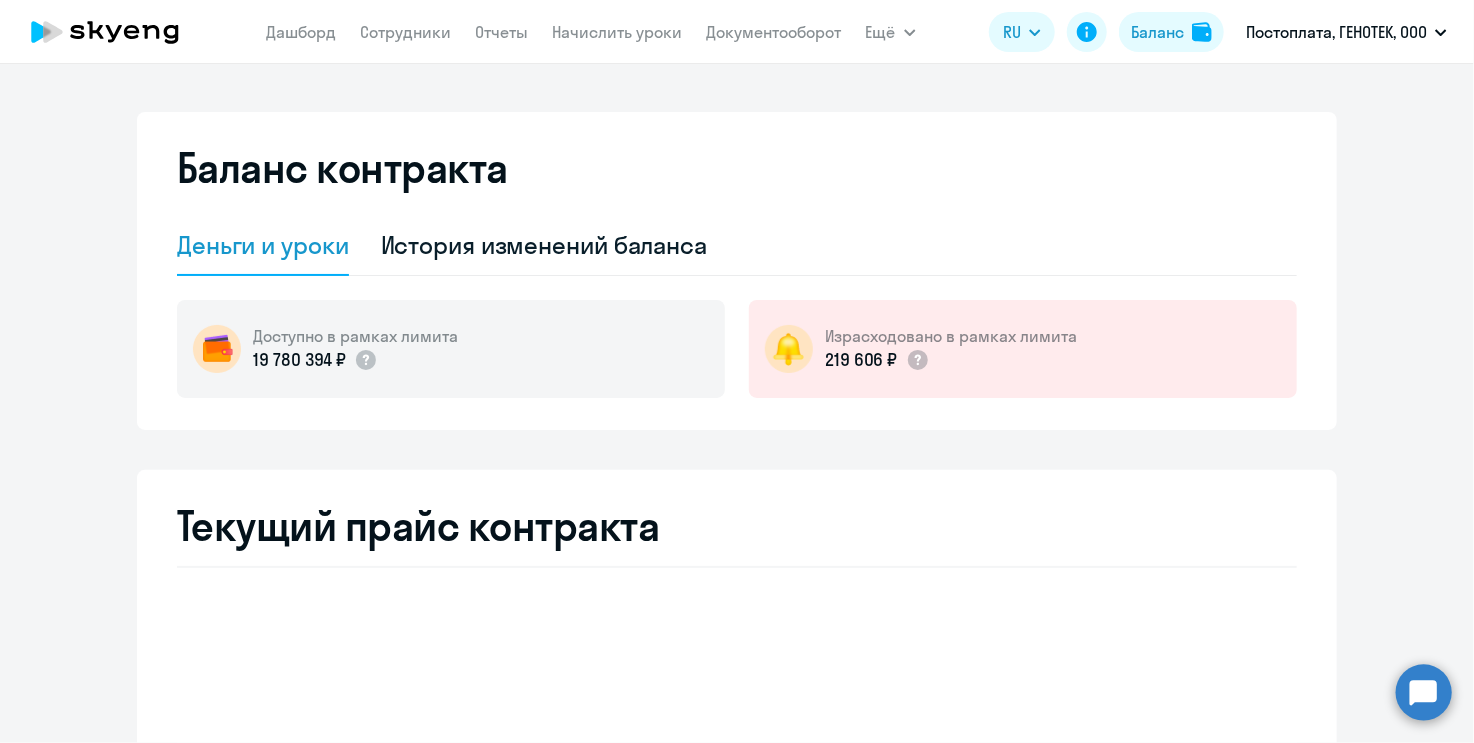 select on "english_adult_not_native_speaker" 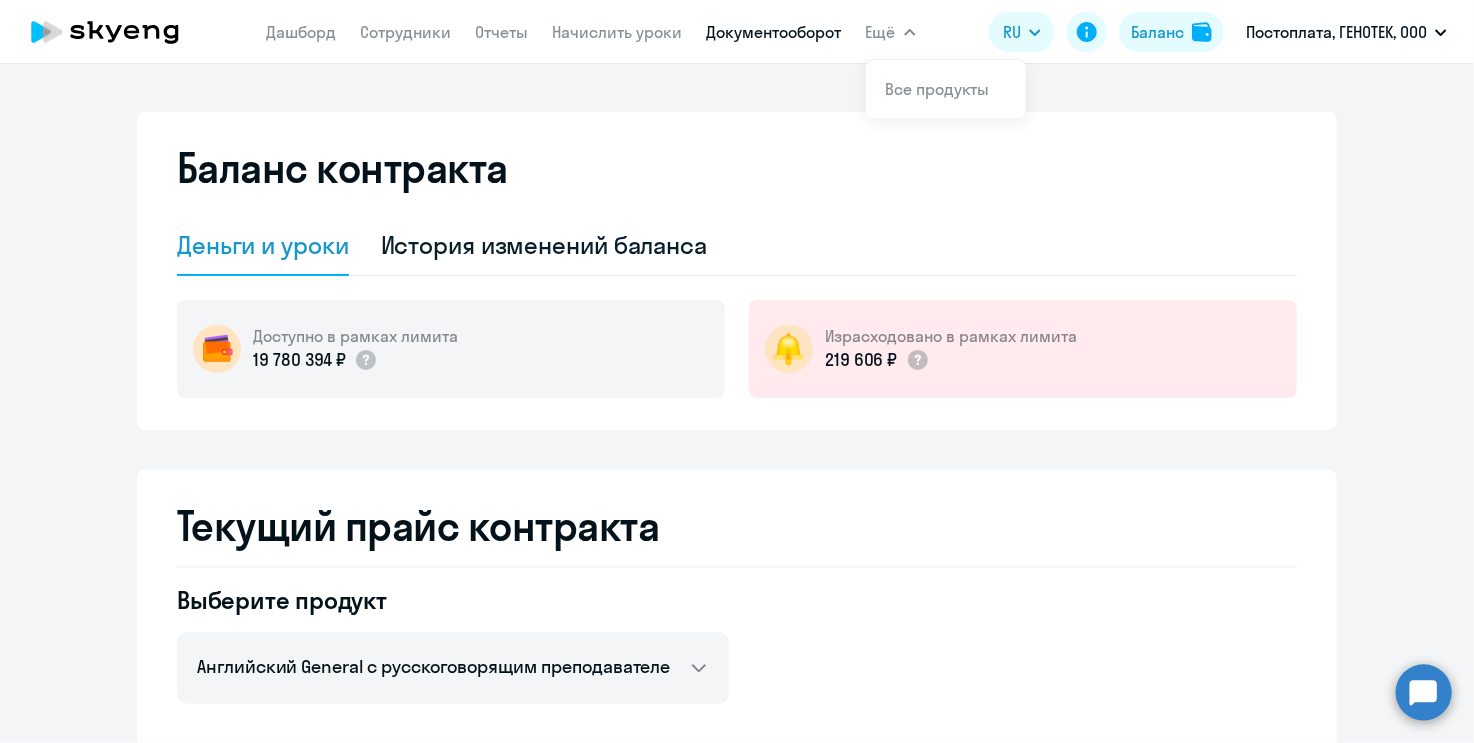 click on "Документооборот" at bounding box center [774, 32] 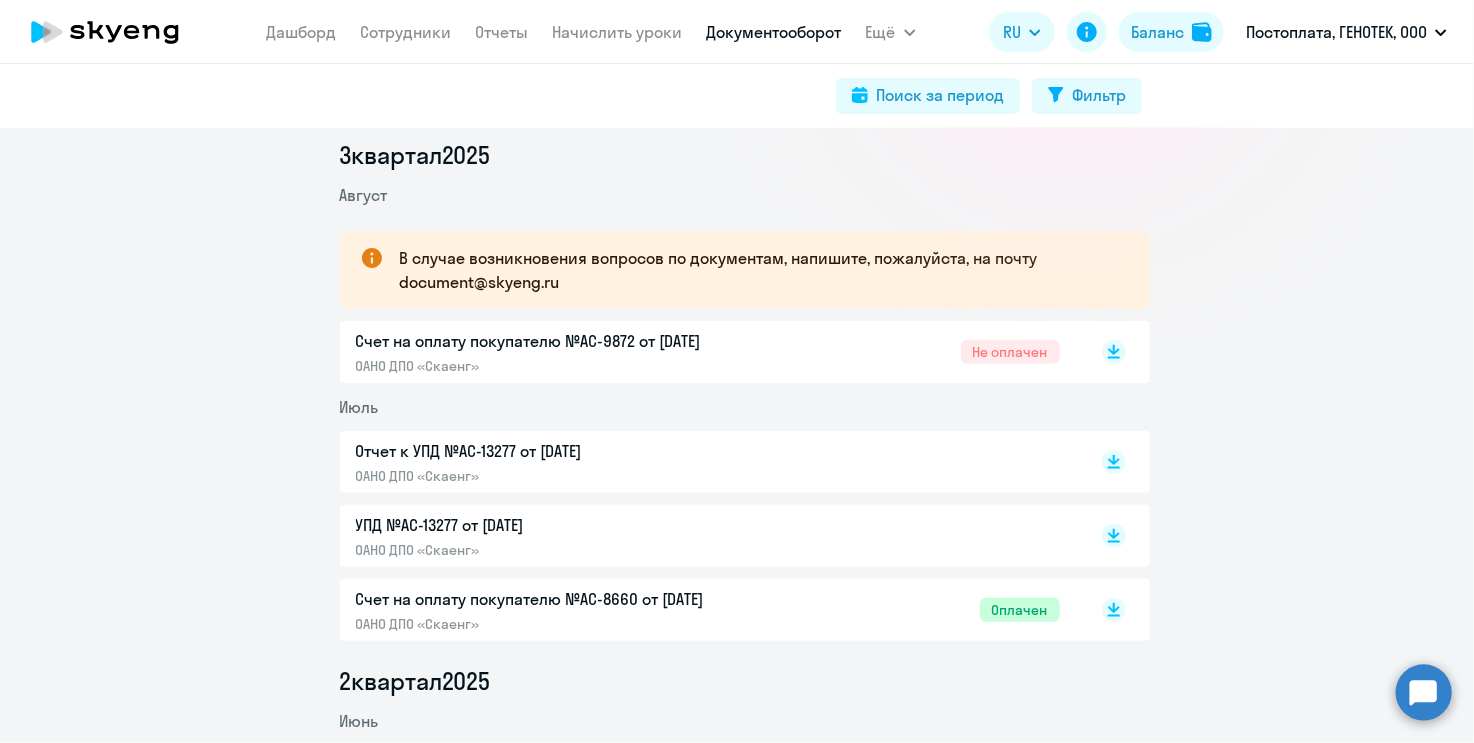 scroll, scrollTop: 300, scrollLeft: 0, axis: vertical 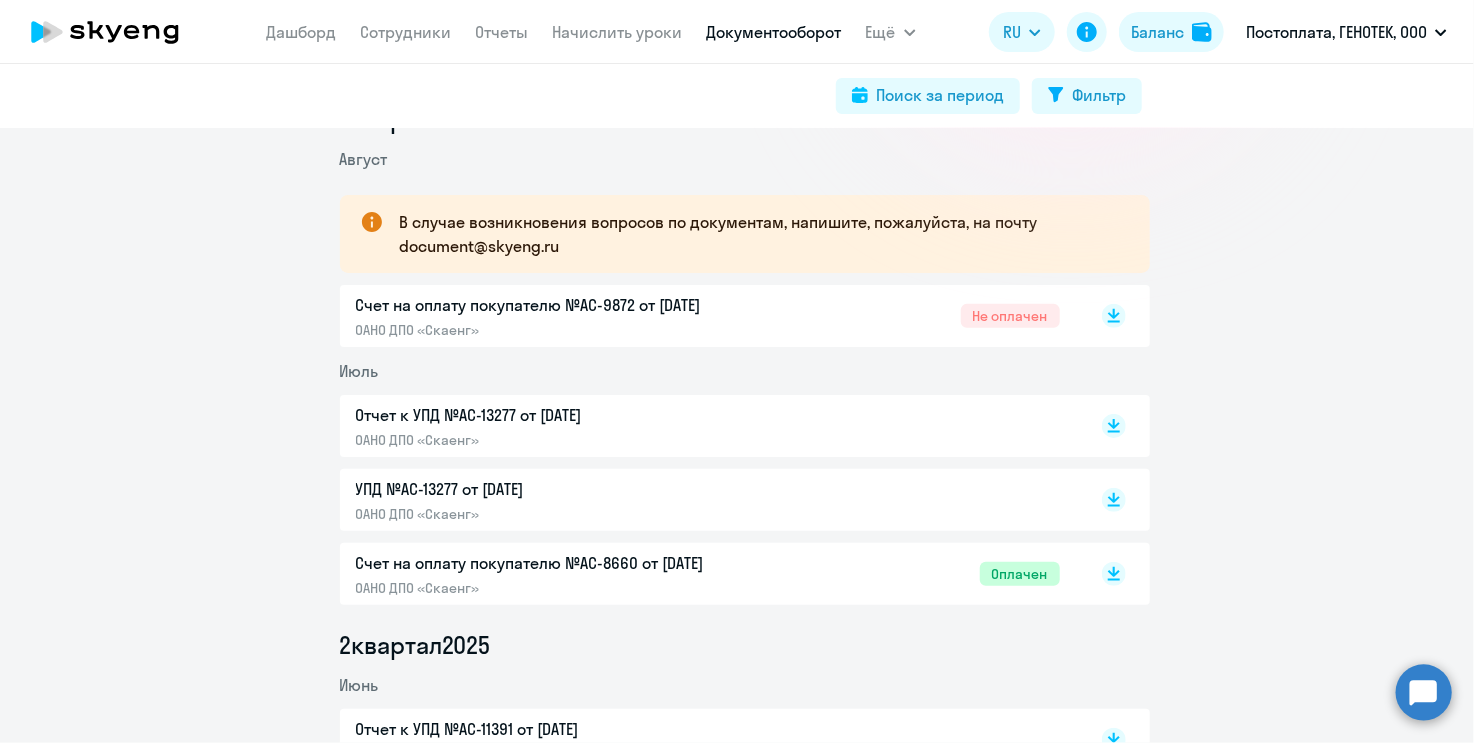 click on "Счет на оплату покупателю №AC-9872 от [DATE]" 